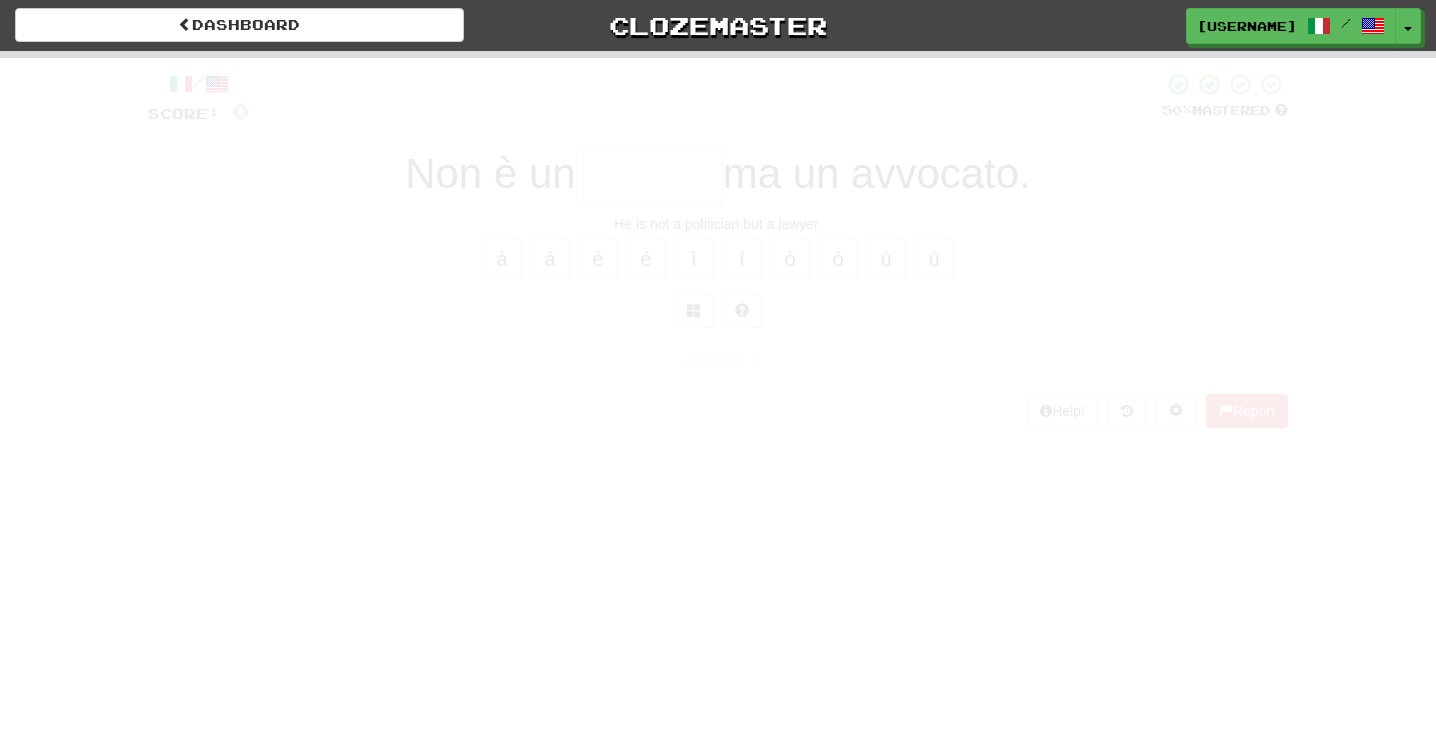 scroll, scrollTop: 0, scrollLeft: 0, axis: both 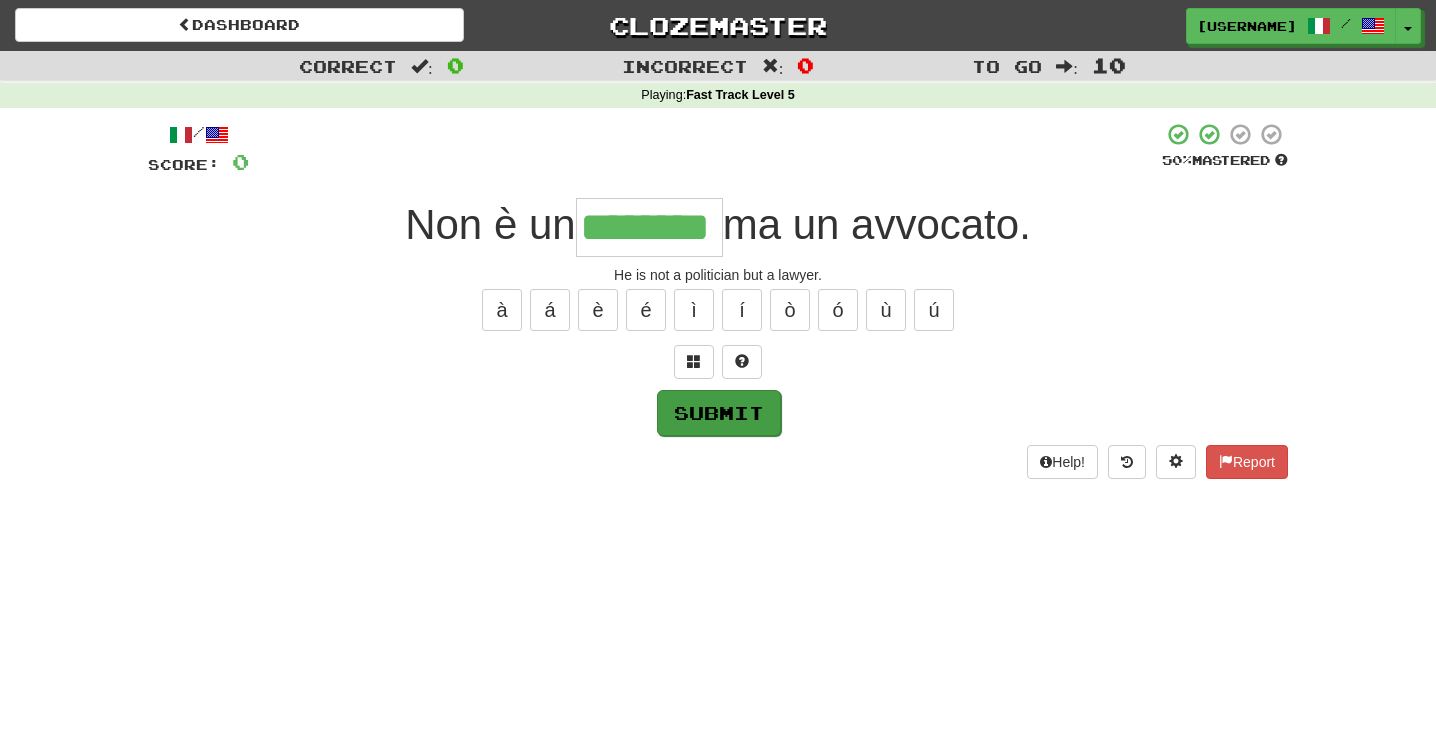 type on "********" 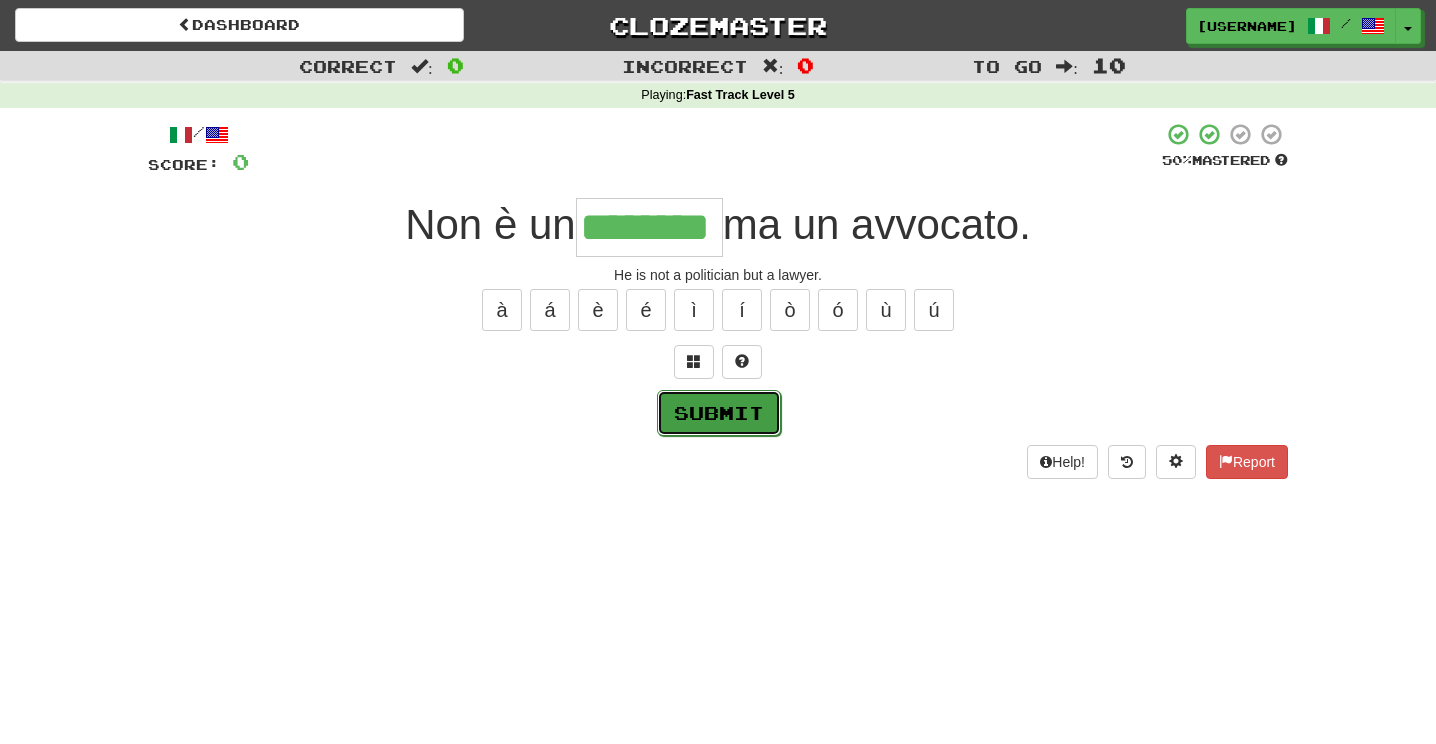 click on "Submit" at bounding box center [719, 413] 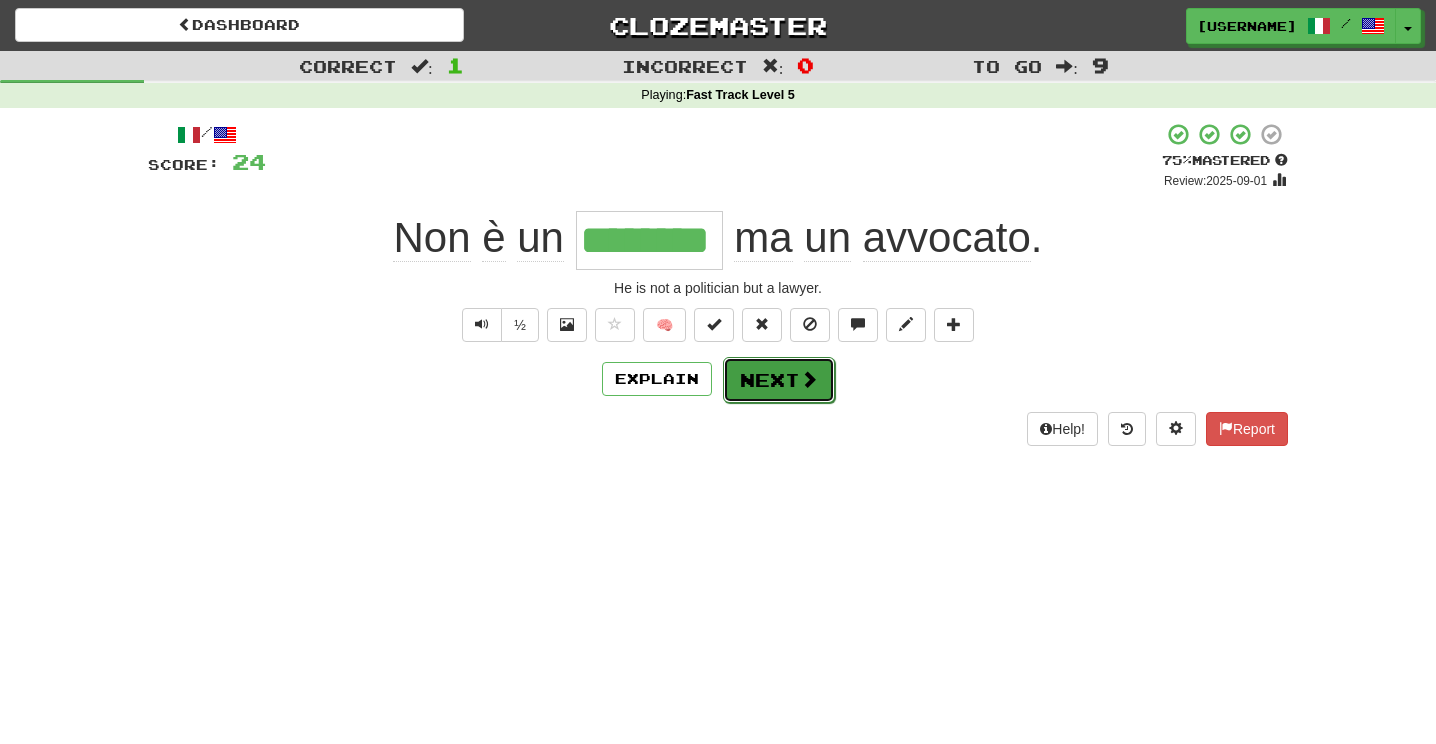 click on "Next" at bounding box center [779, 380] 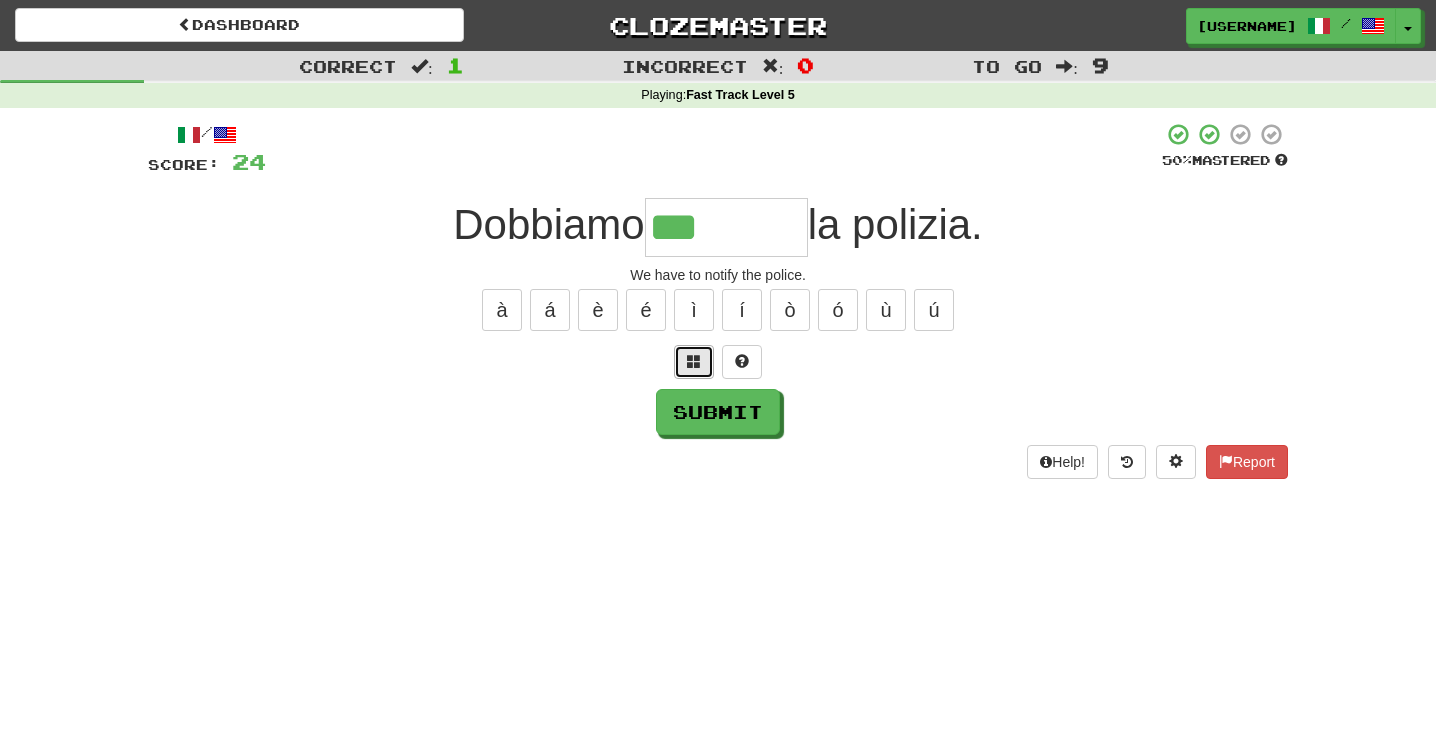 click at bounding box center [694, 361] 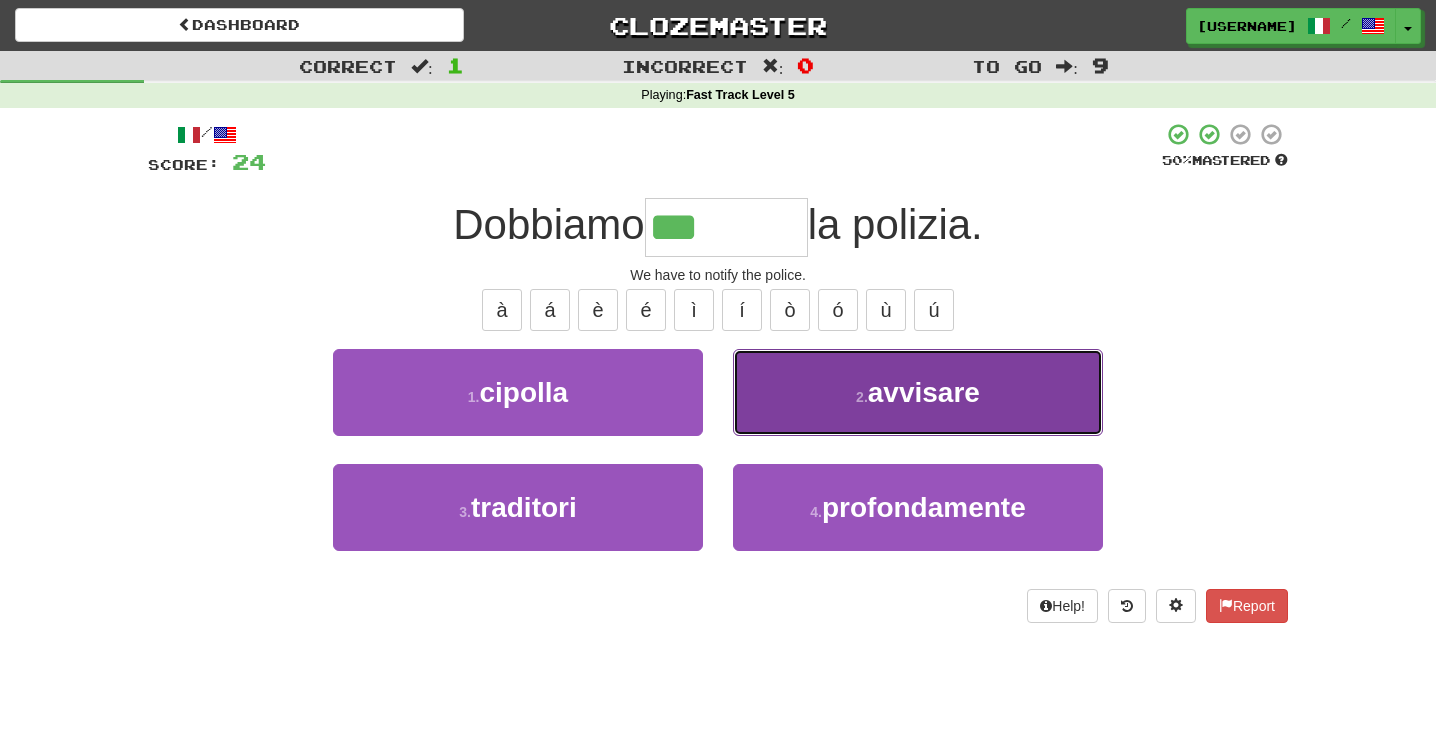 click on "avvisare" at bounding box center [924, 392] 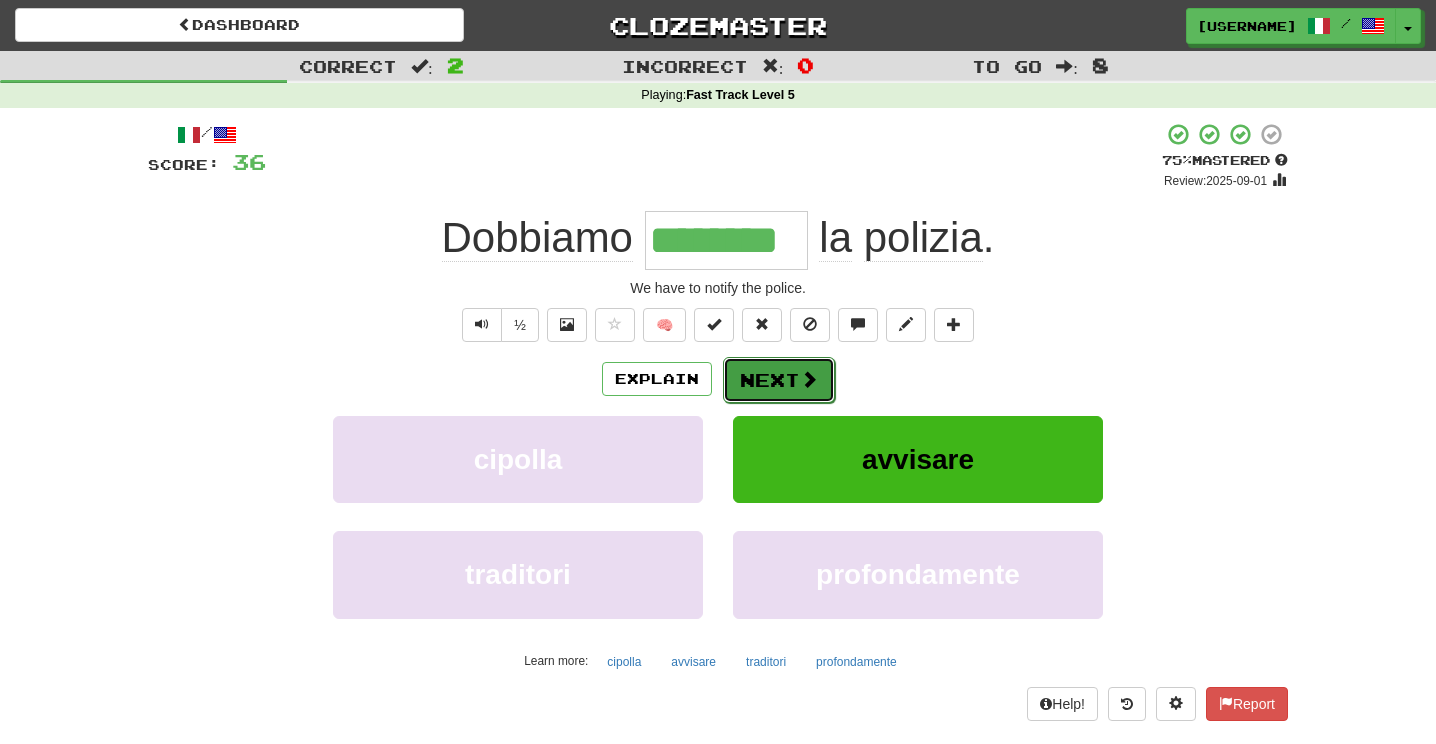 click on "Next" at bounding box center [779, 380] 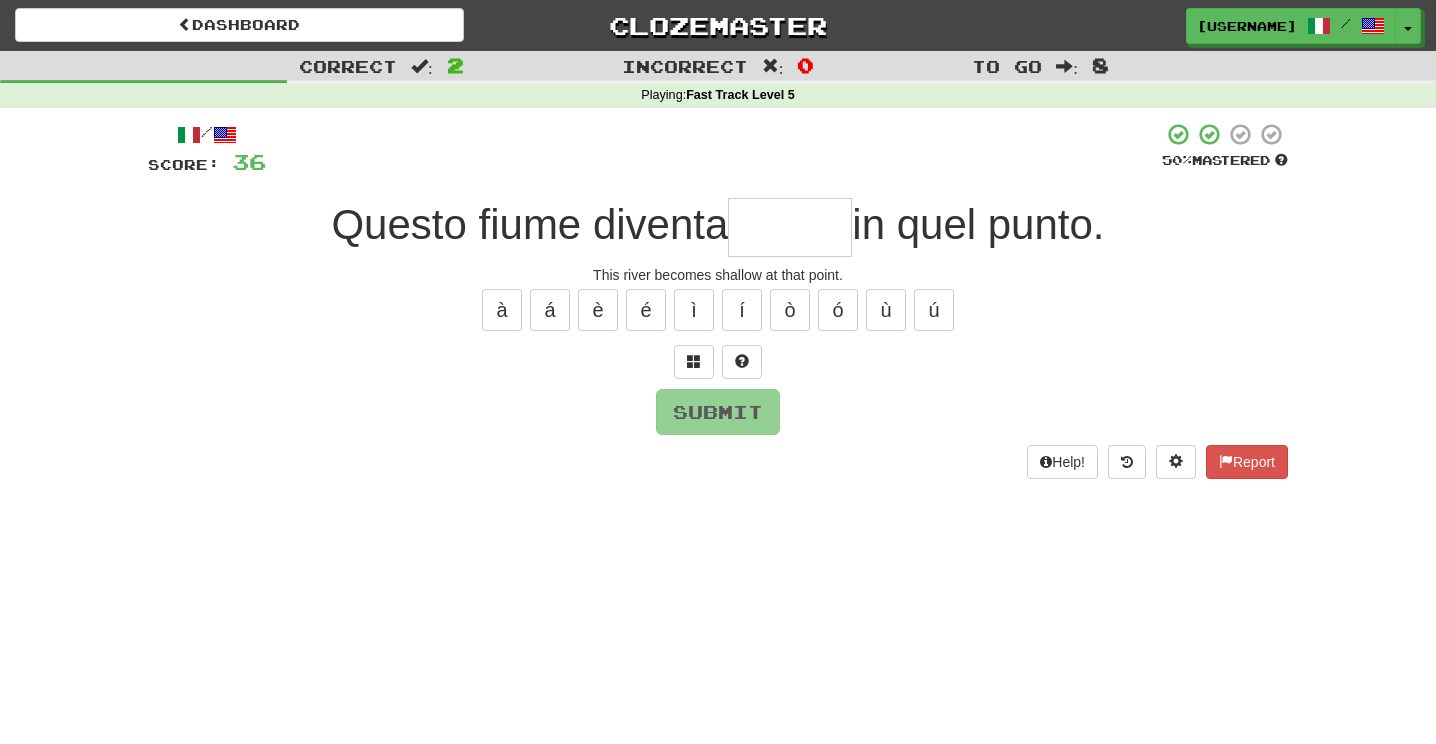 type on "*" 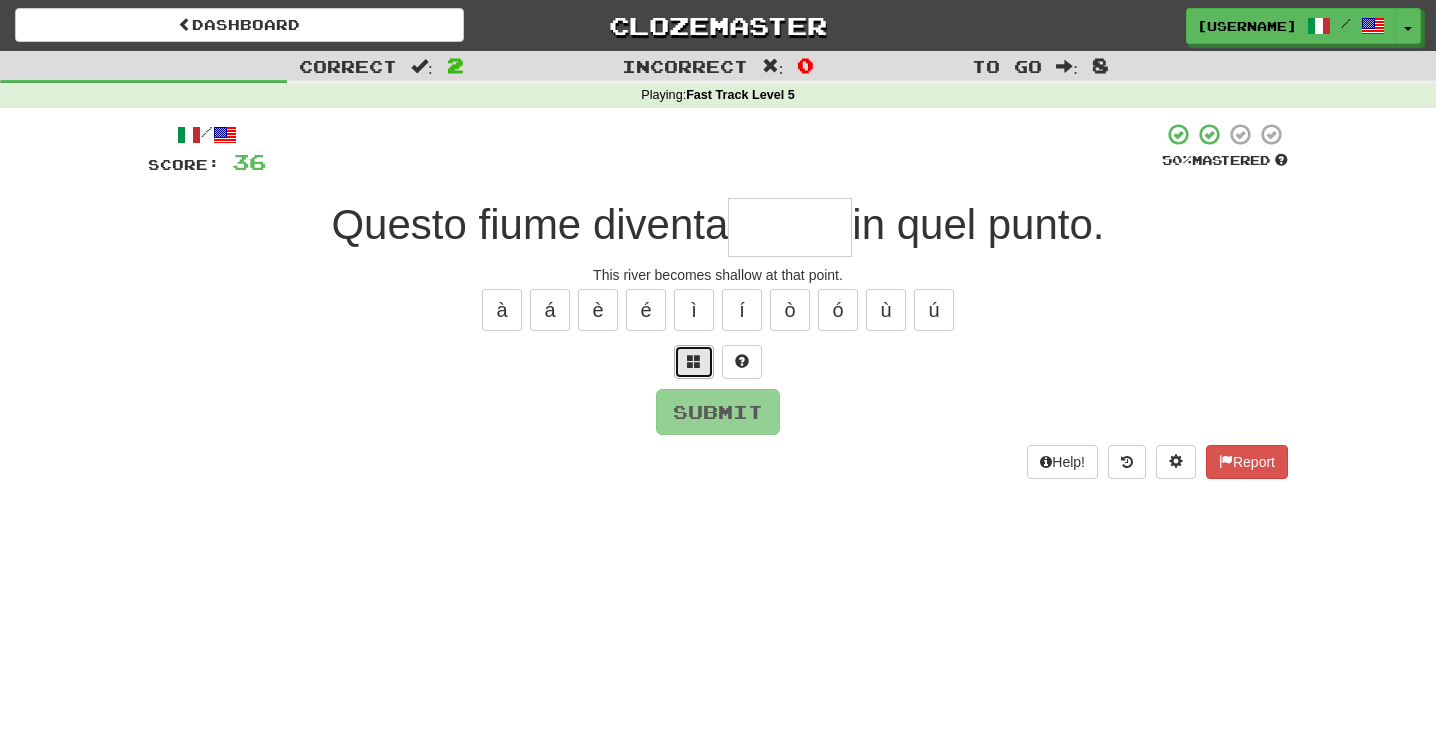 click at bounding box center (694, 361) 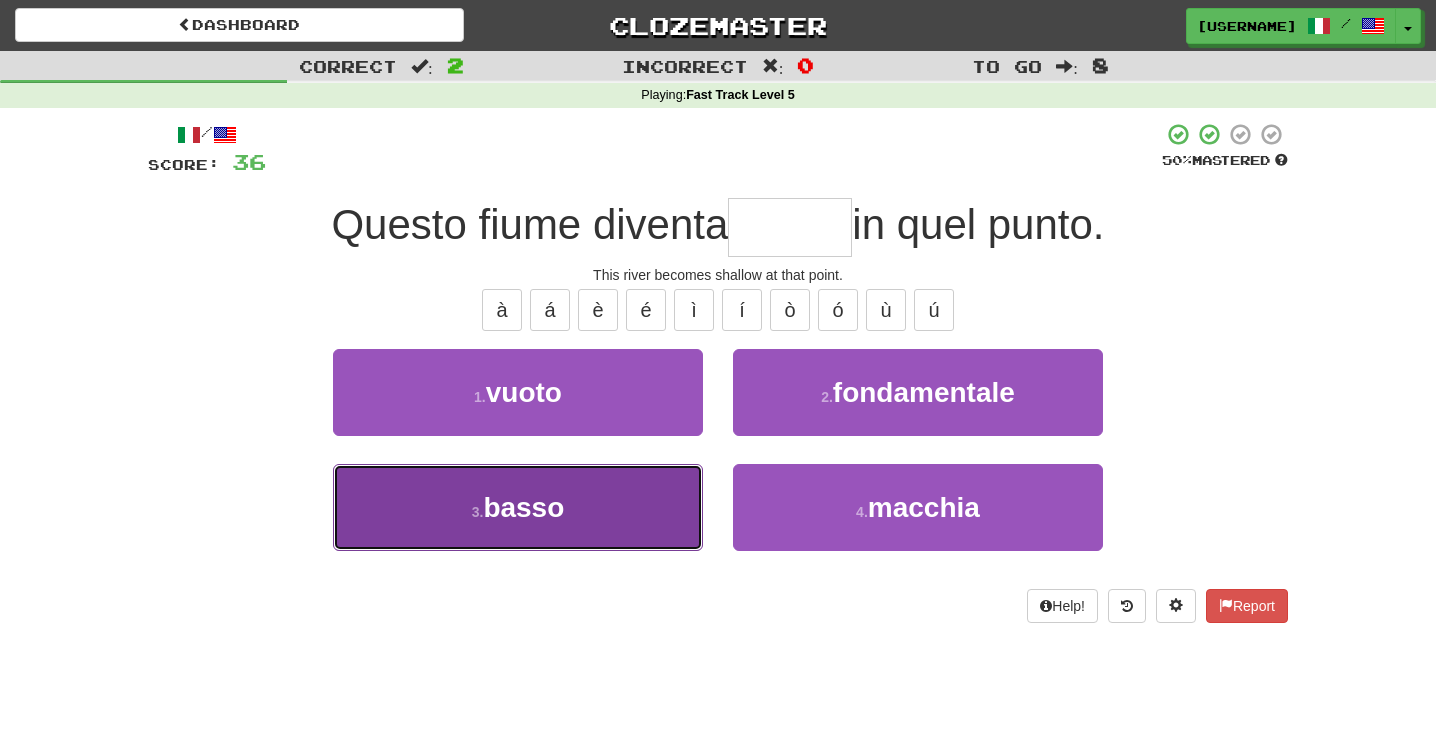 click on "3 .  basso" at bounding box center [518, 507] 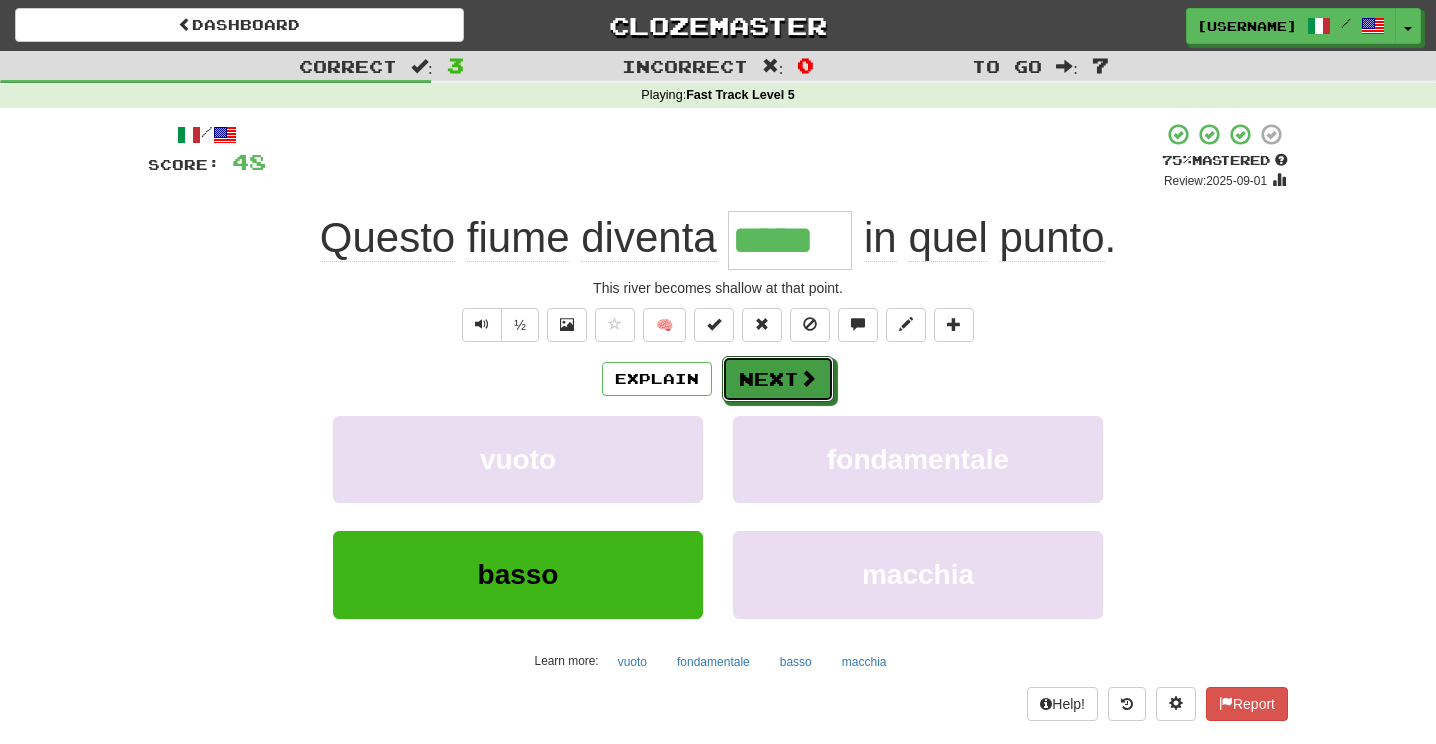 click on "Next" at bounding box center (778, 379) 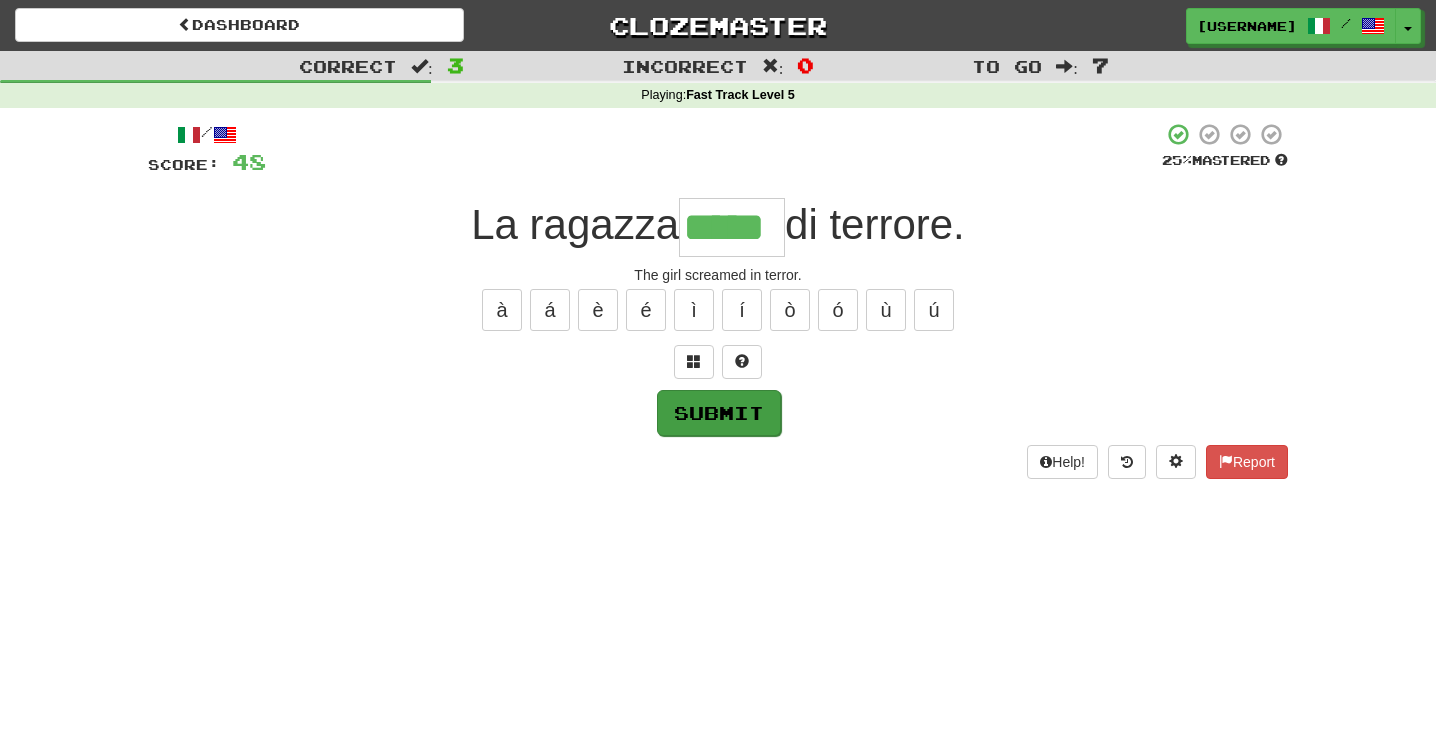 type on "*****" 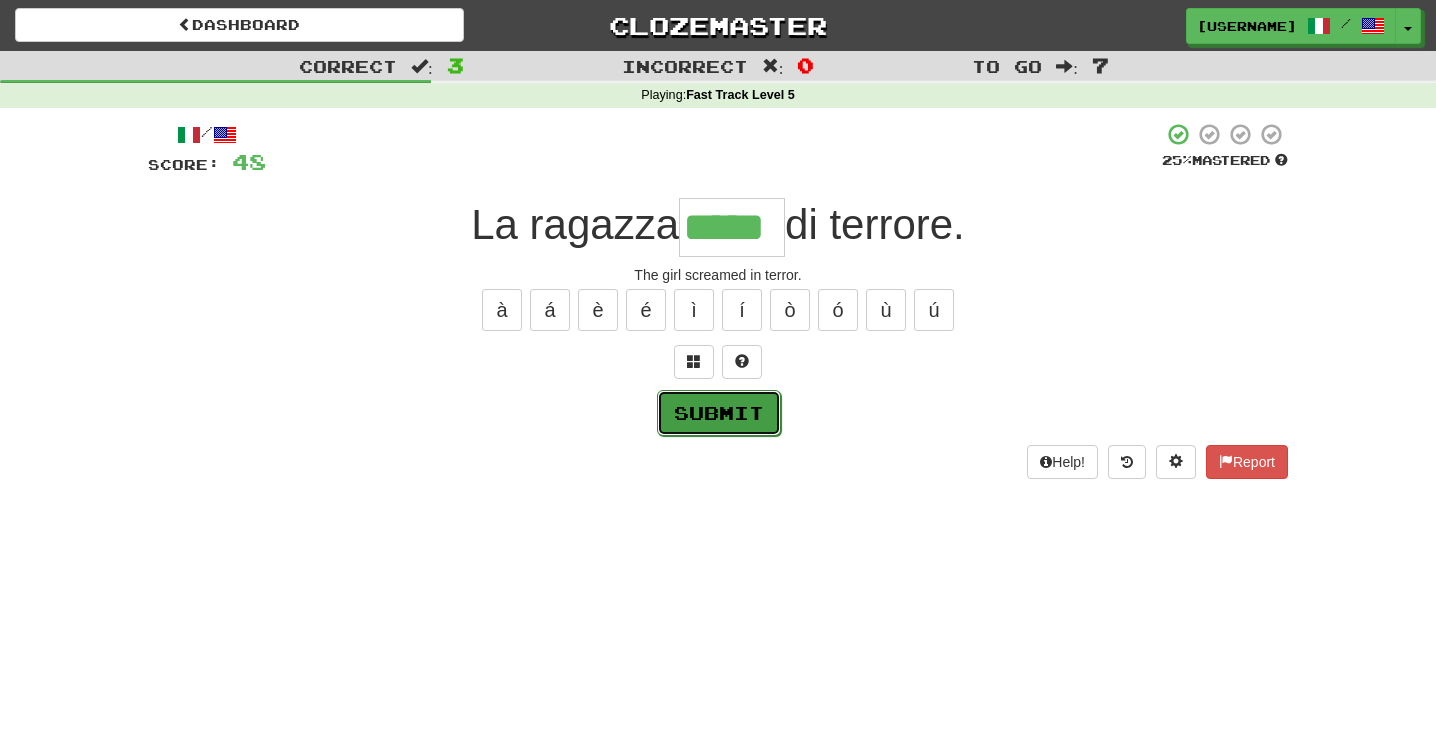 click on "Submit" at bounding box center [719, 413] 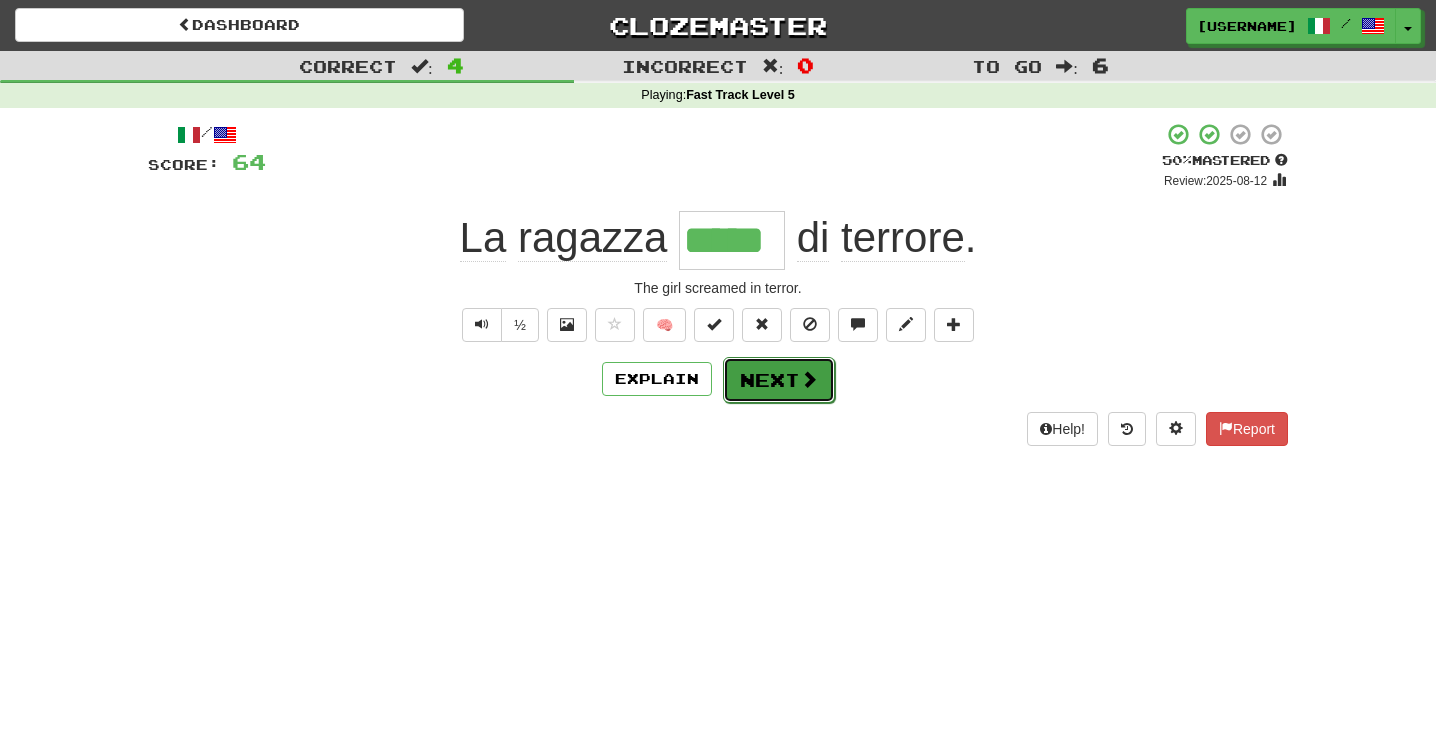 click on "Next" at bounding box center [779, 380] 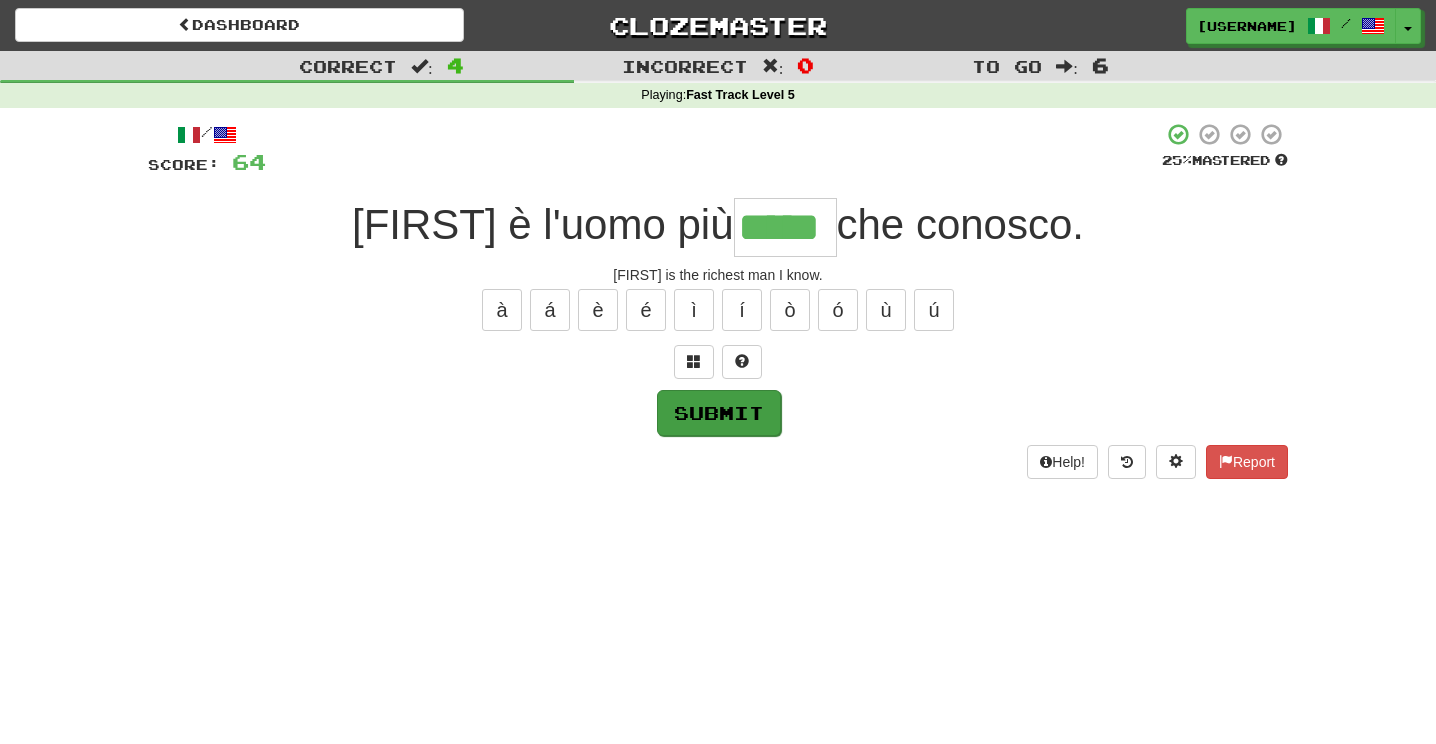 type on "*****" 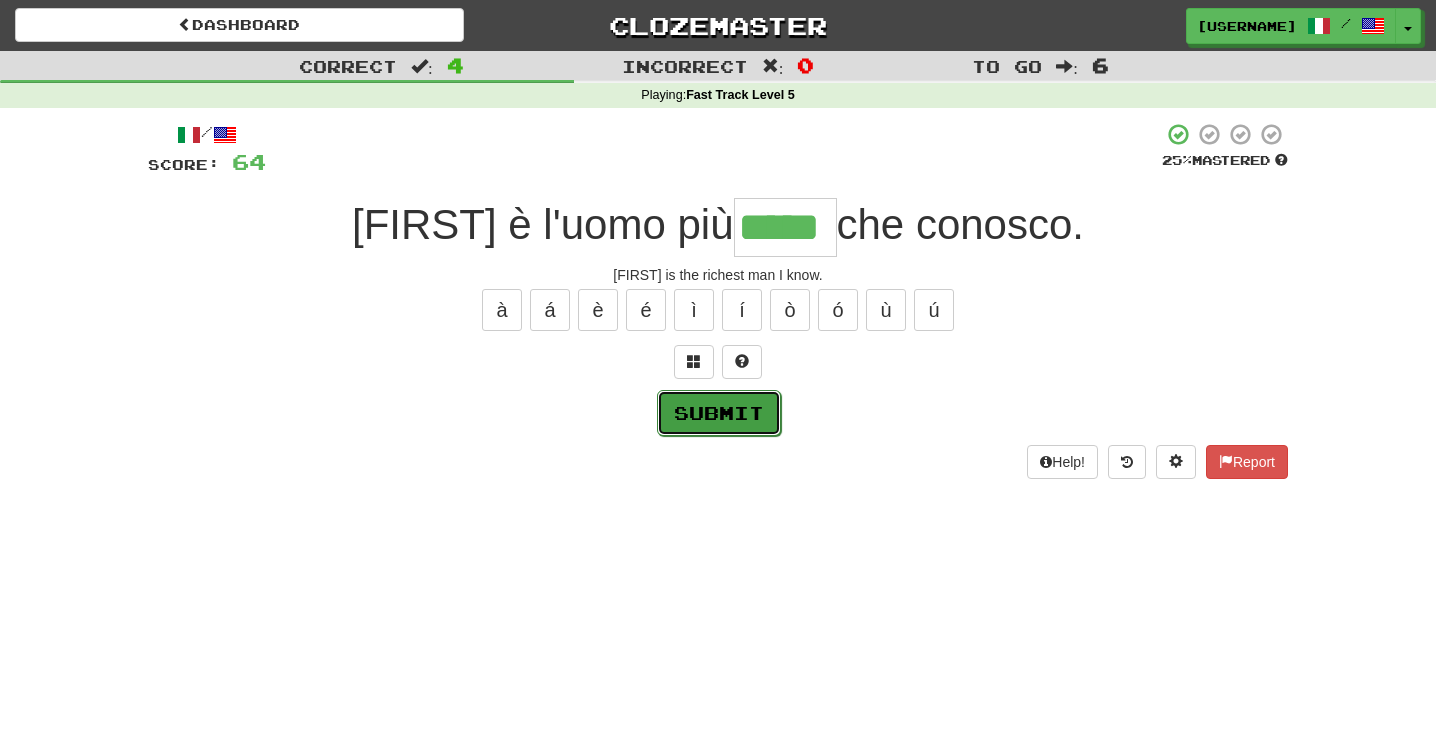 click on "Submit" at bounding box center (719, 413) 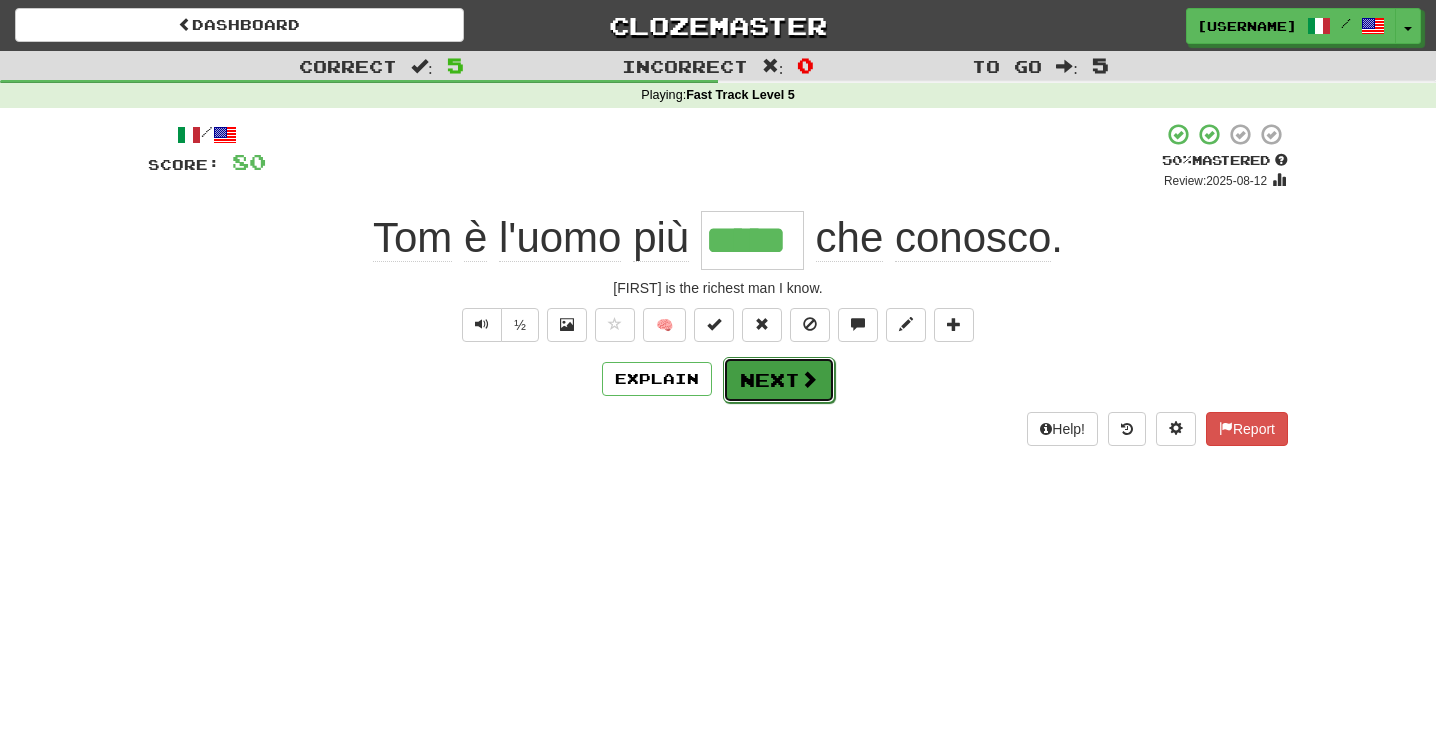 click on "Next" at bounding box center (779, 380) 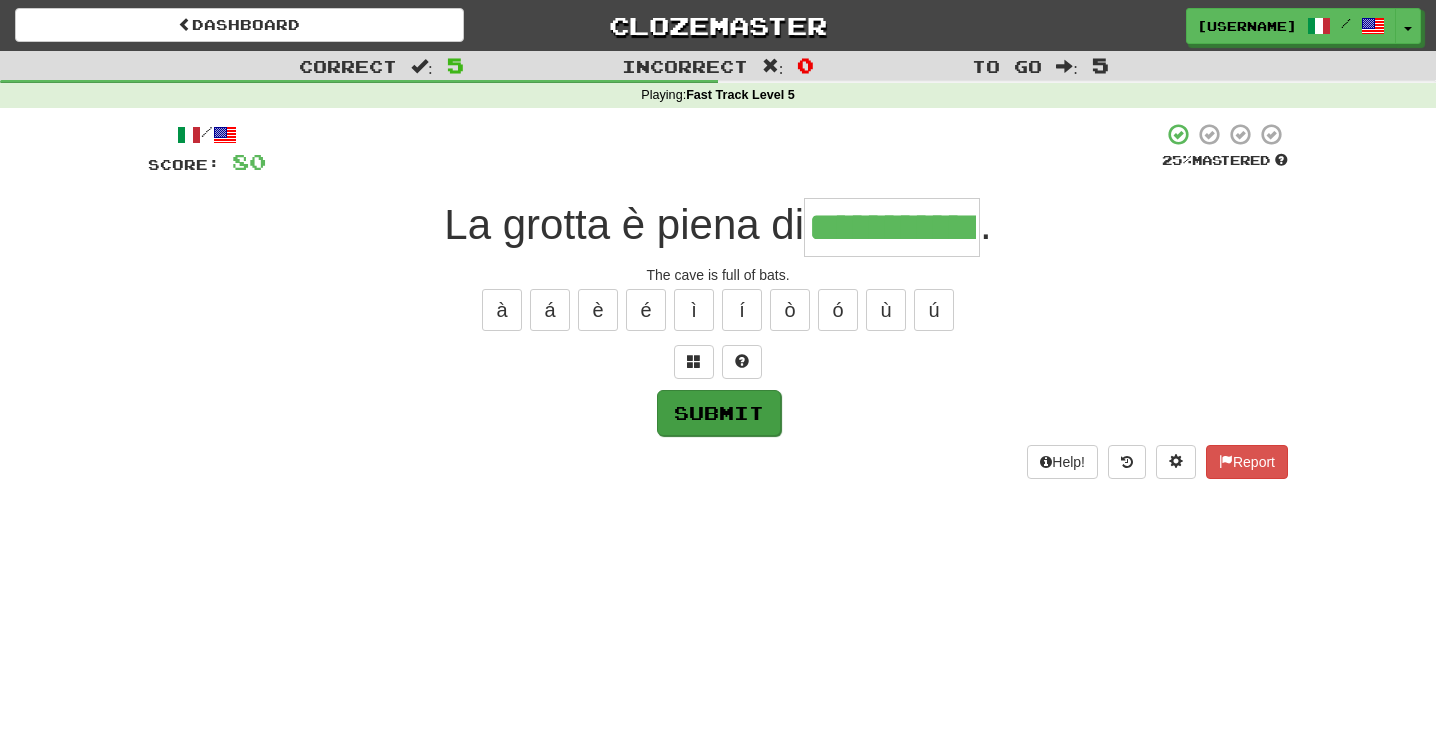 type on "**********" 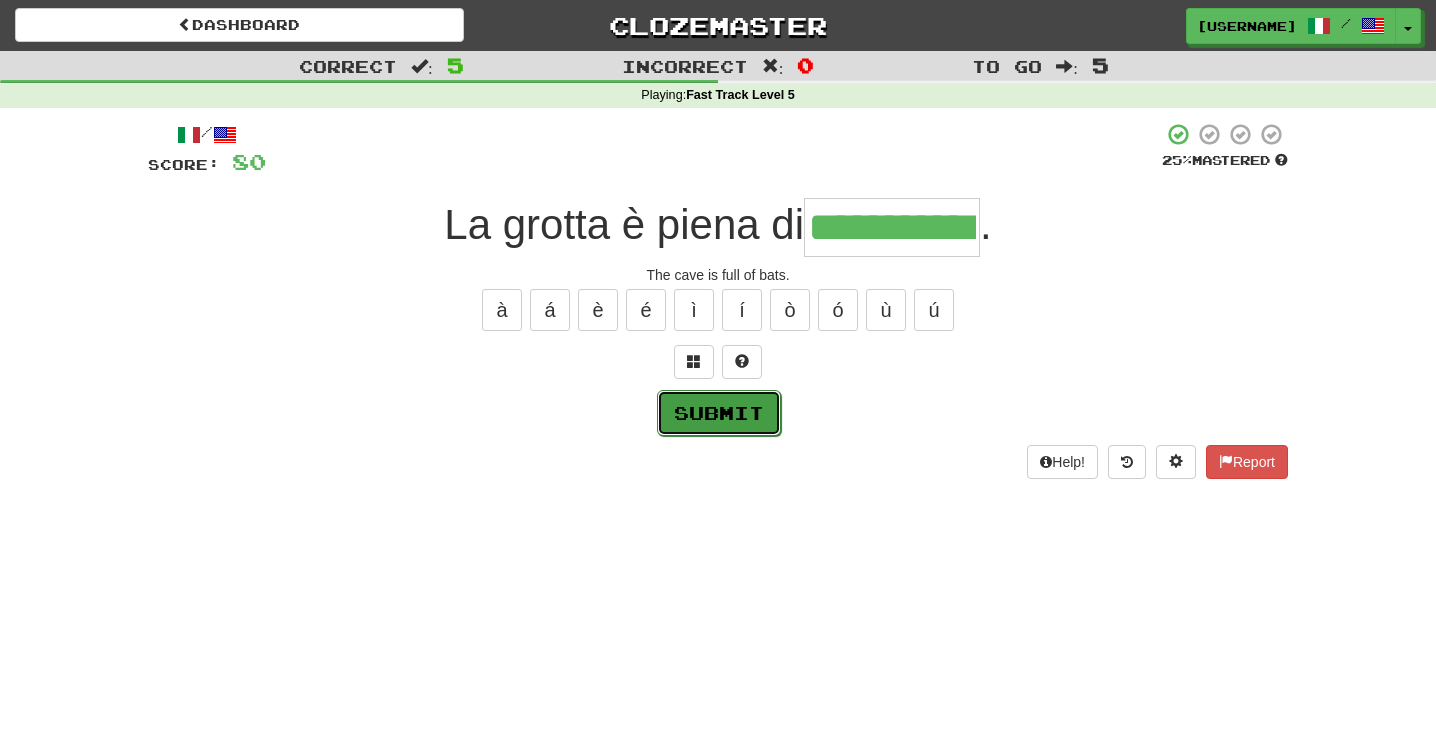 click on "Submit" at bounding box center (719, 413) 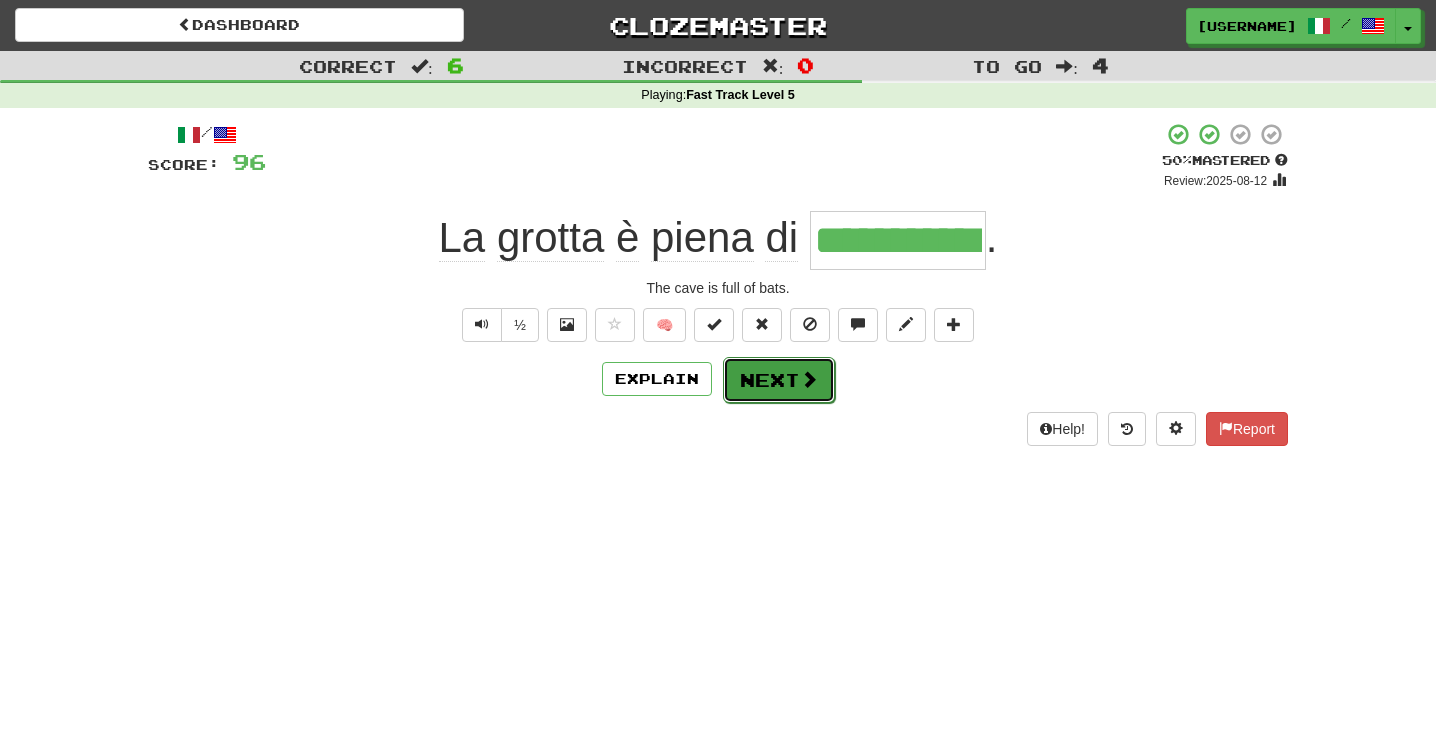 click on "Next" at bounding box center [779, 380] 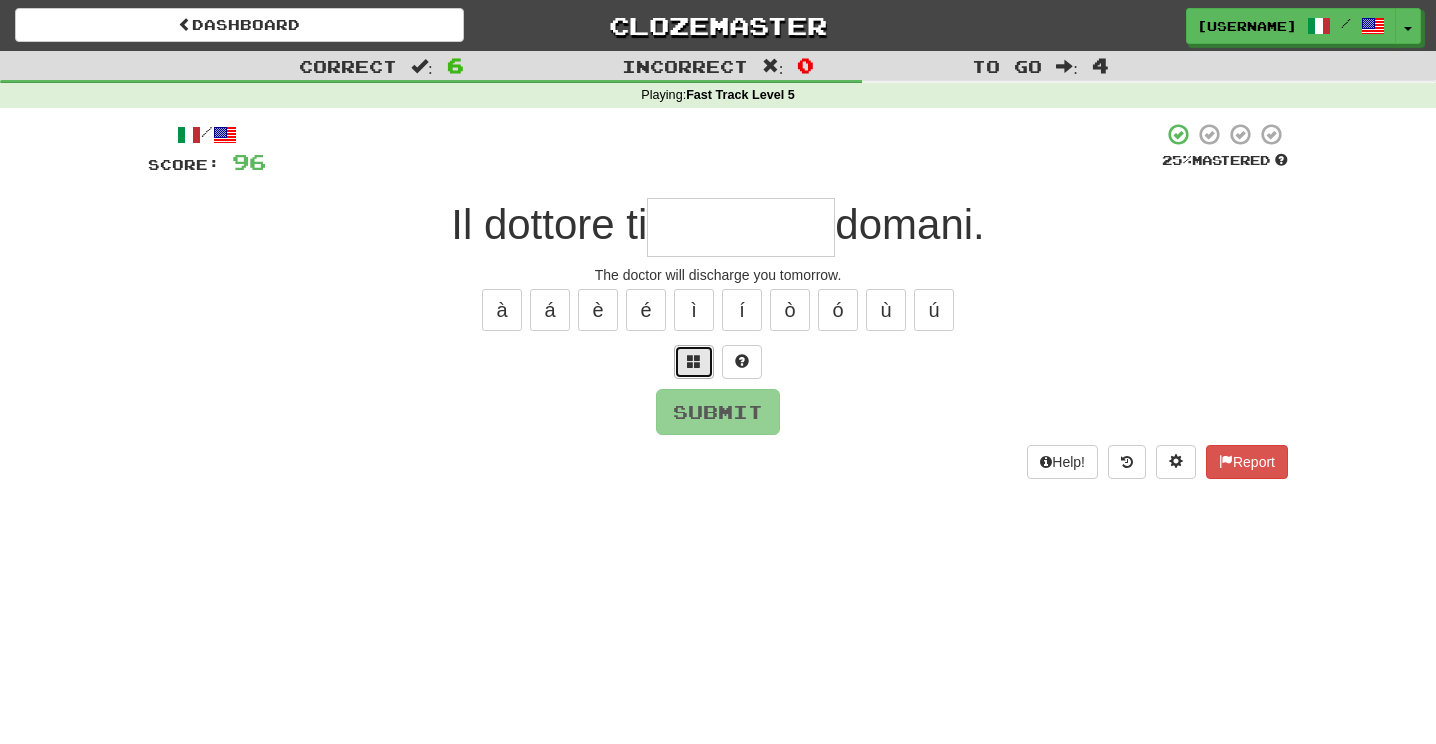 click at bounding box center [694, 361] 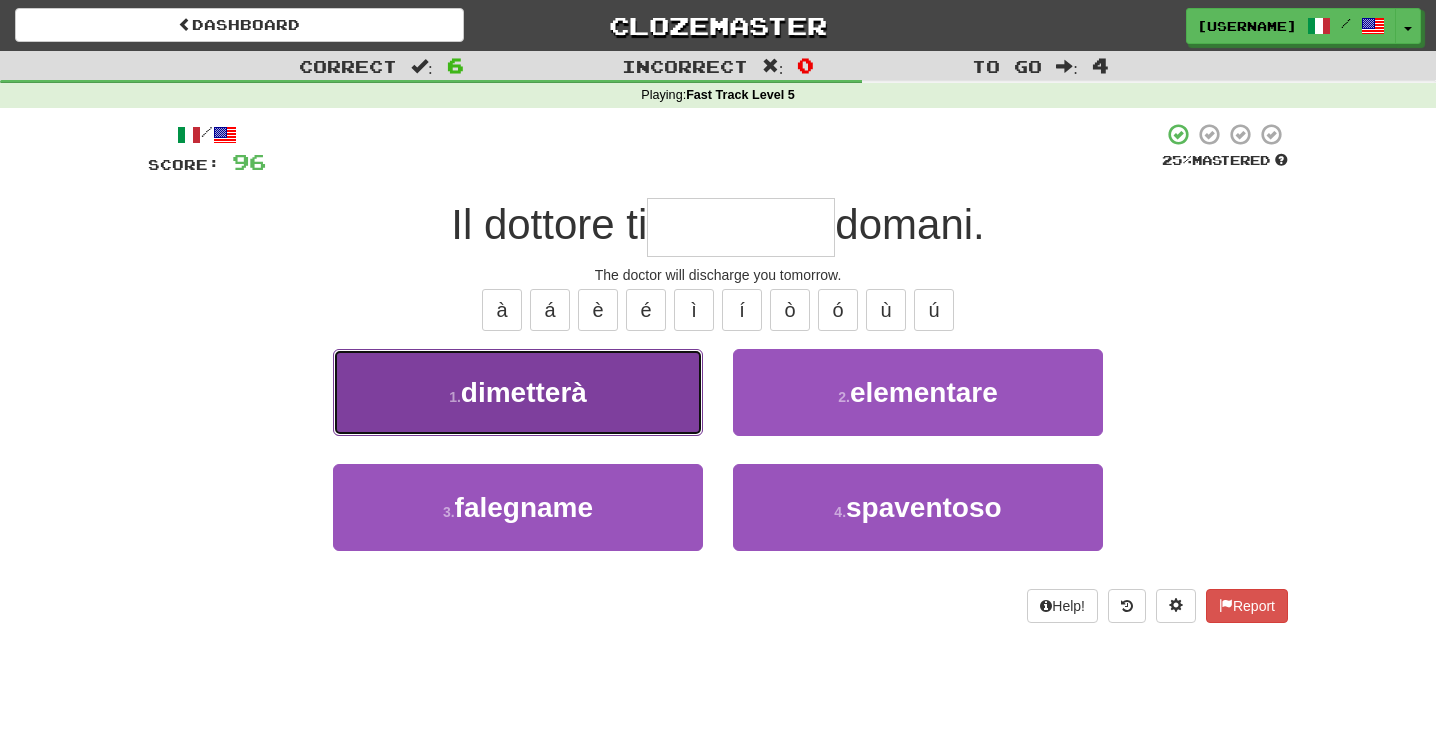 click on "dimetterà" at bounding box center [524, 392] 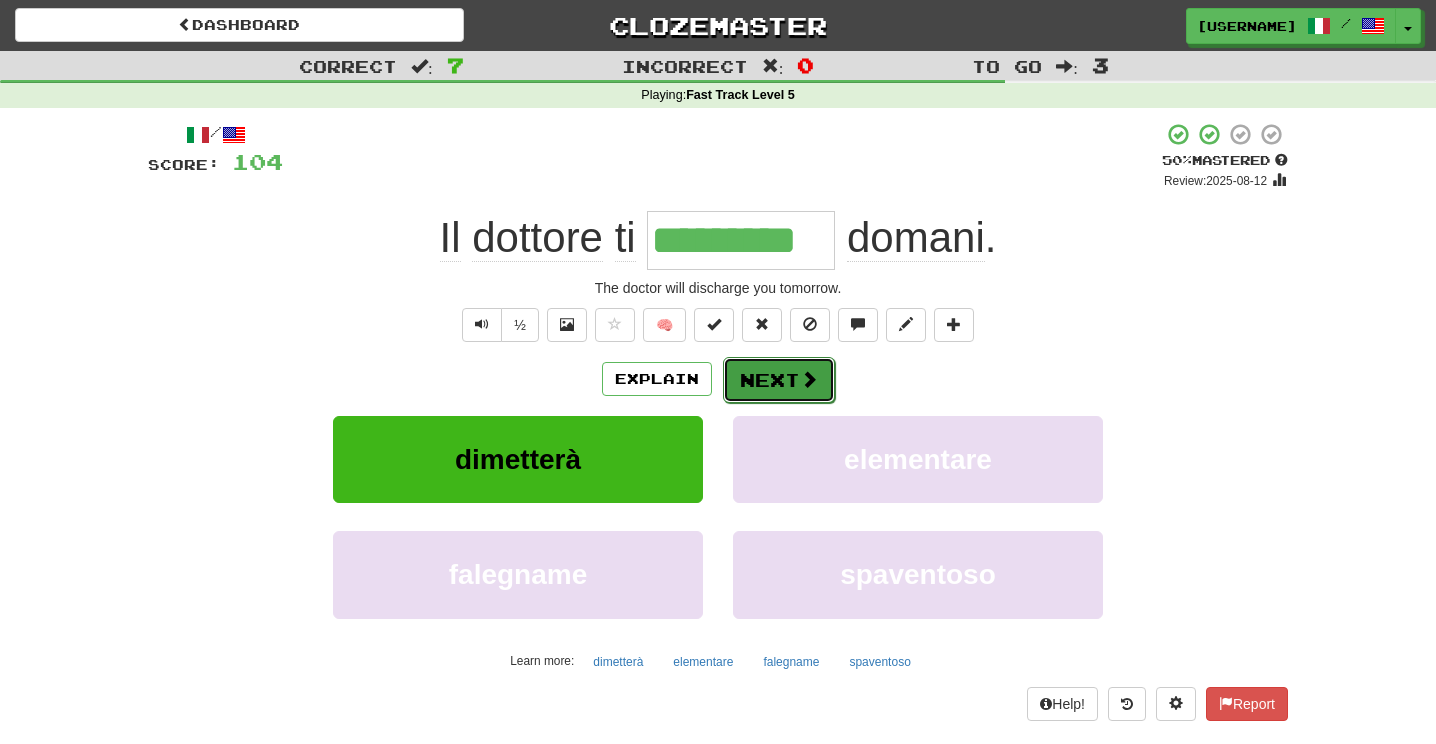 click on "Next" at bounding box center [779, 380] 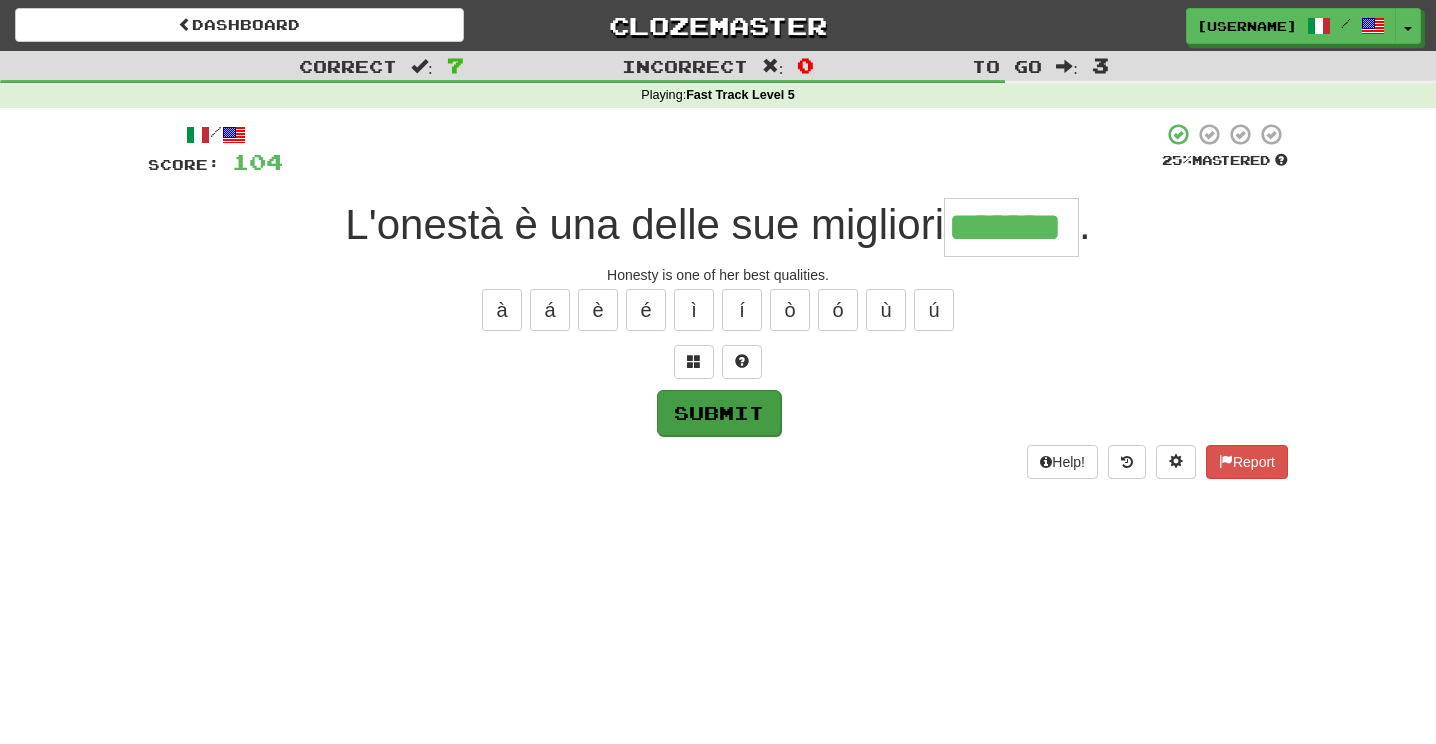 type on "*******" 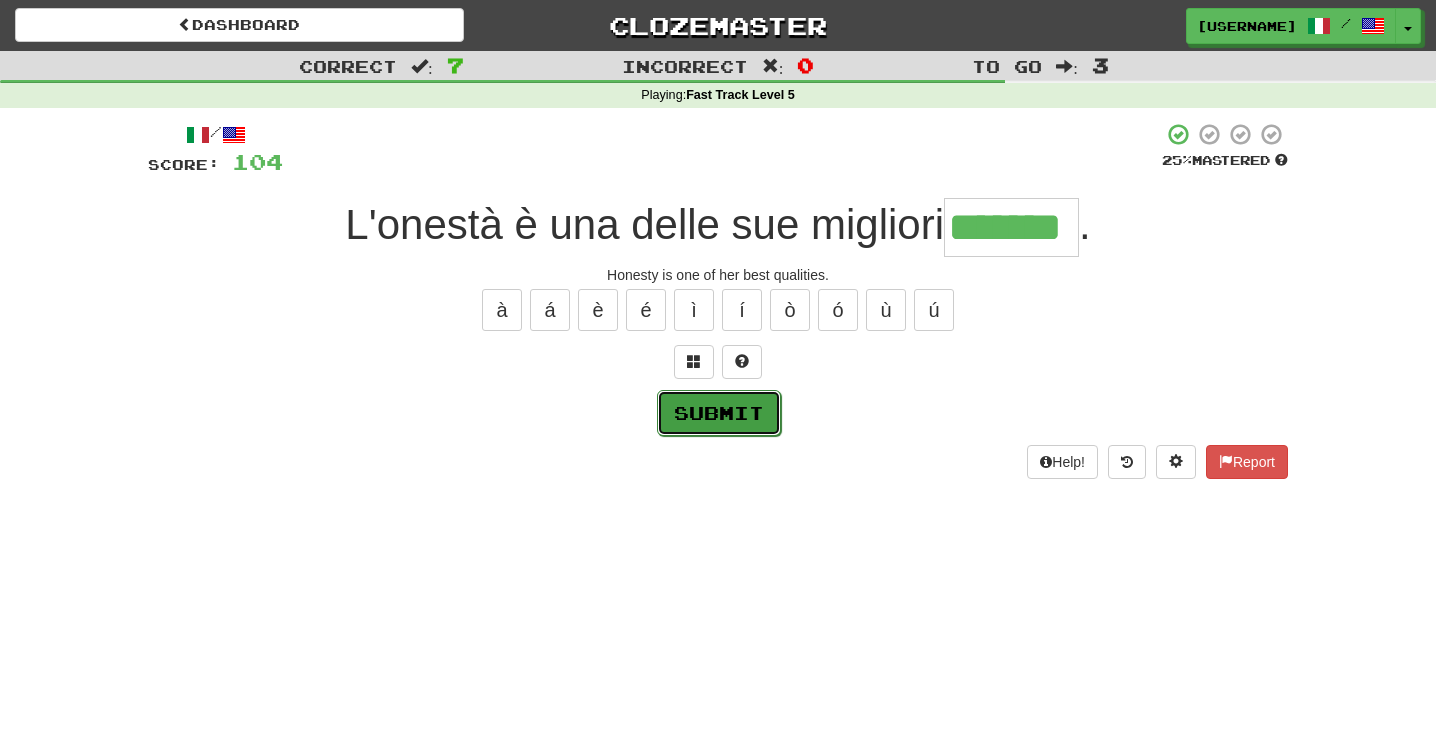click on "Submit" at bounding box center [719, 413] 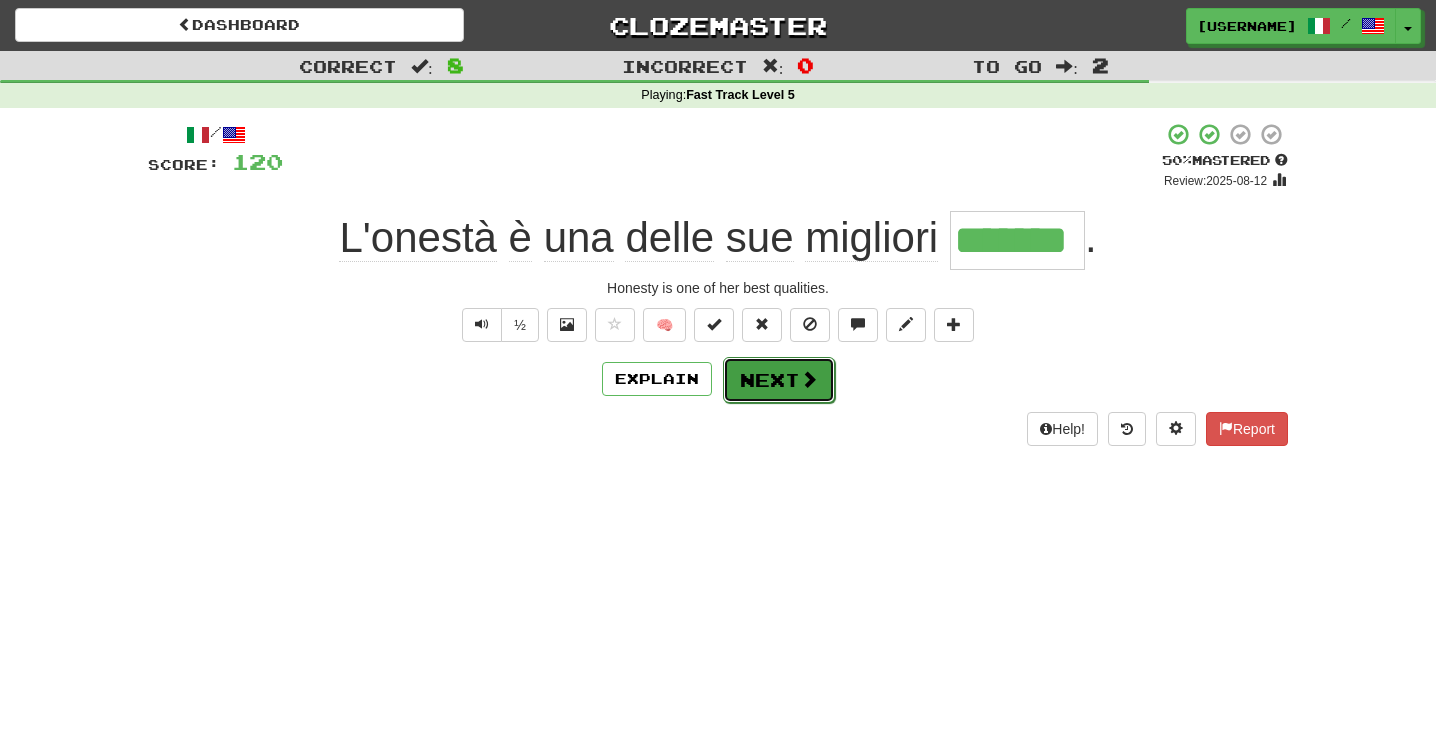 click on "Next" at bounding box center [779, 380] 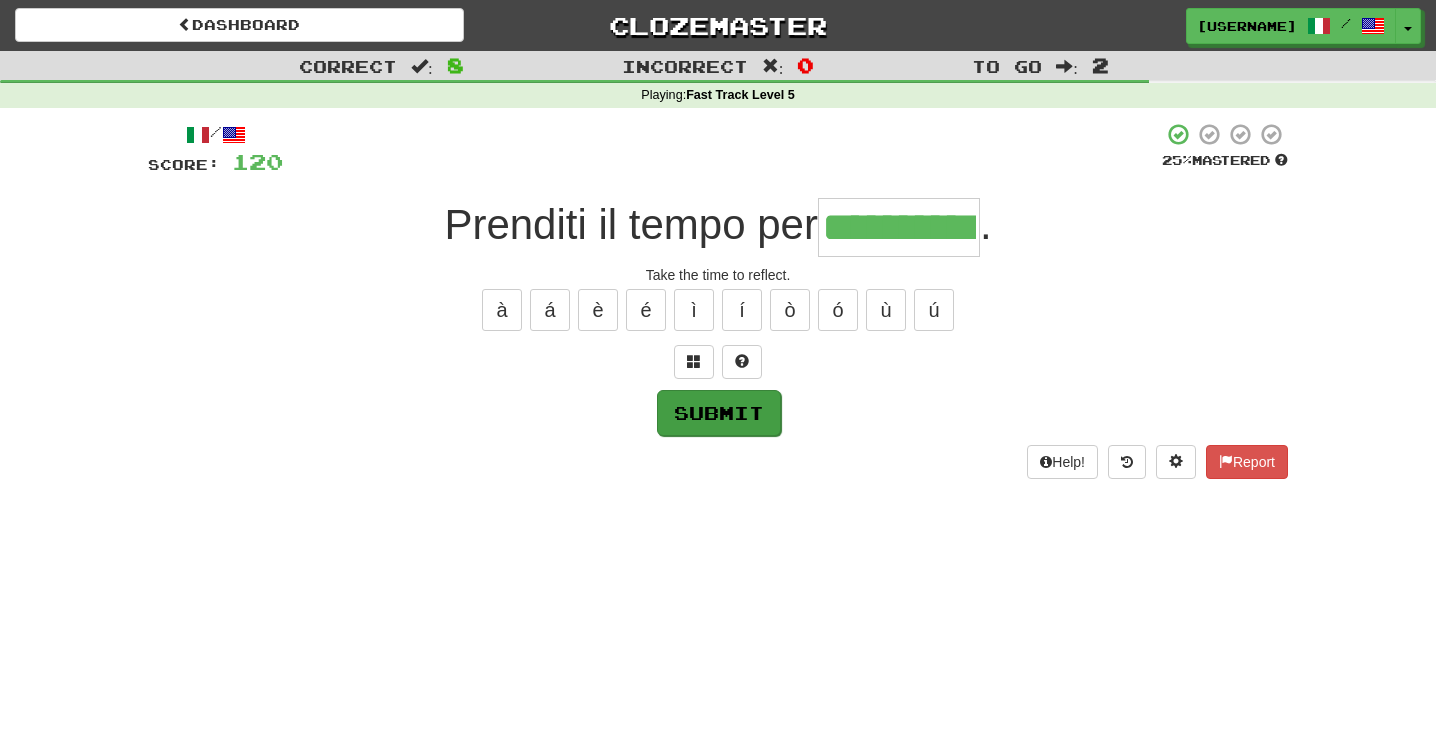 type on "**********" 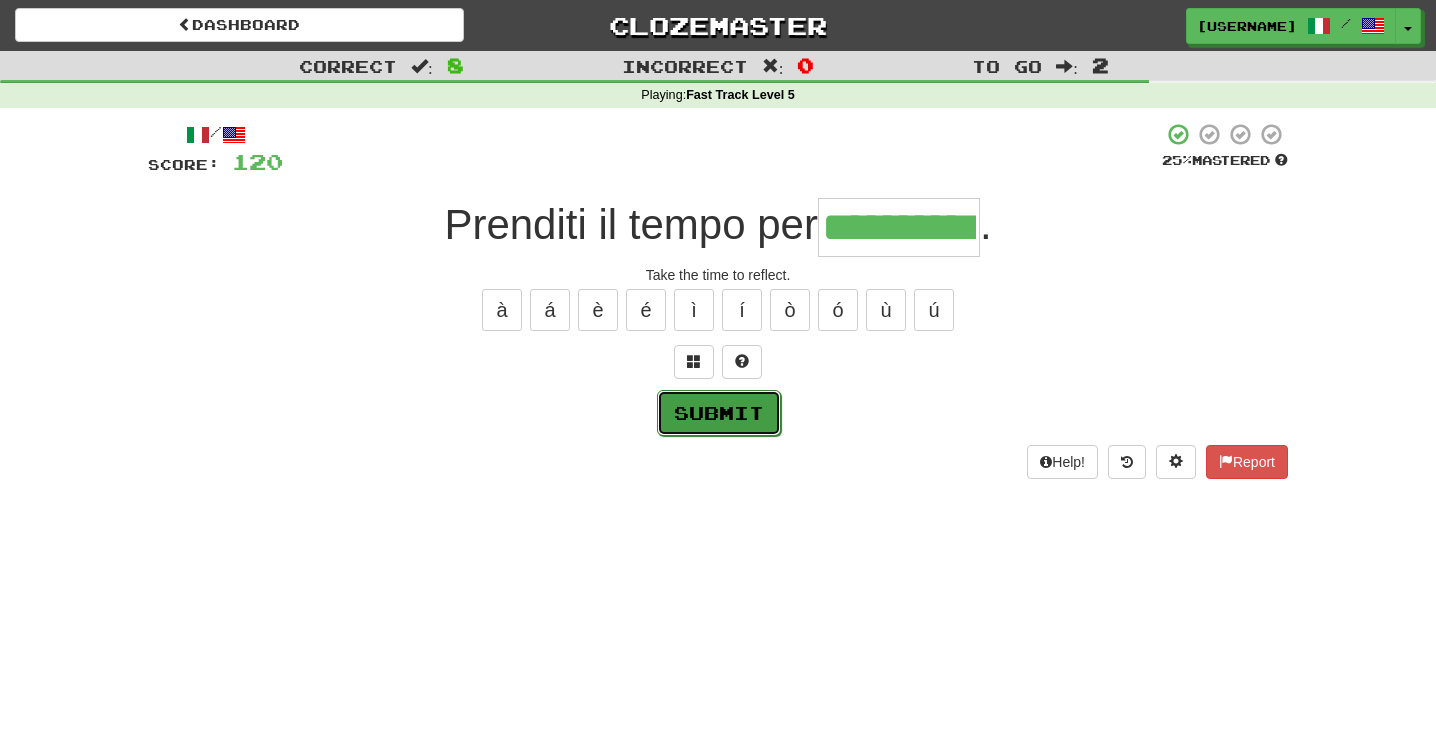 click on "Submit" at bounding box center [719, 413] 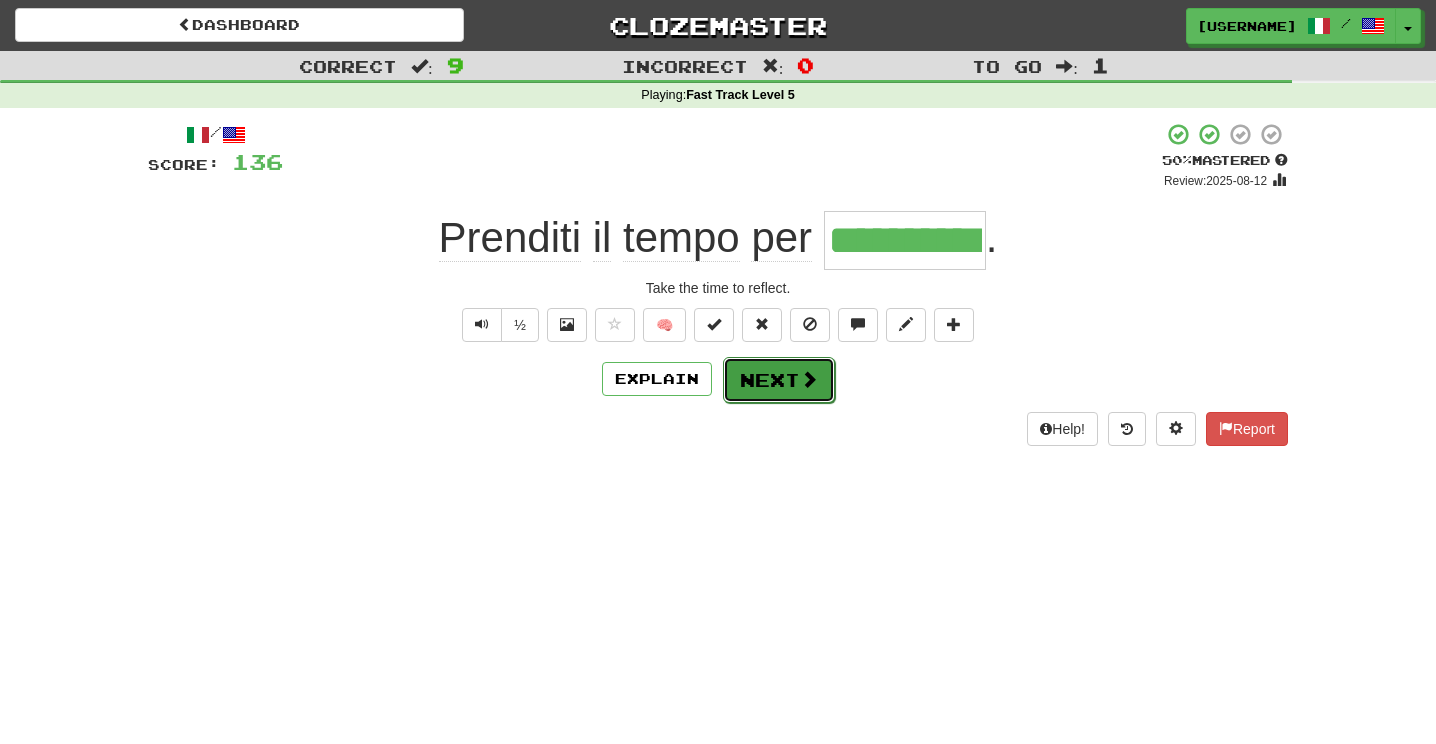 click on "Next" at bounding box center (779, 380) 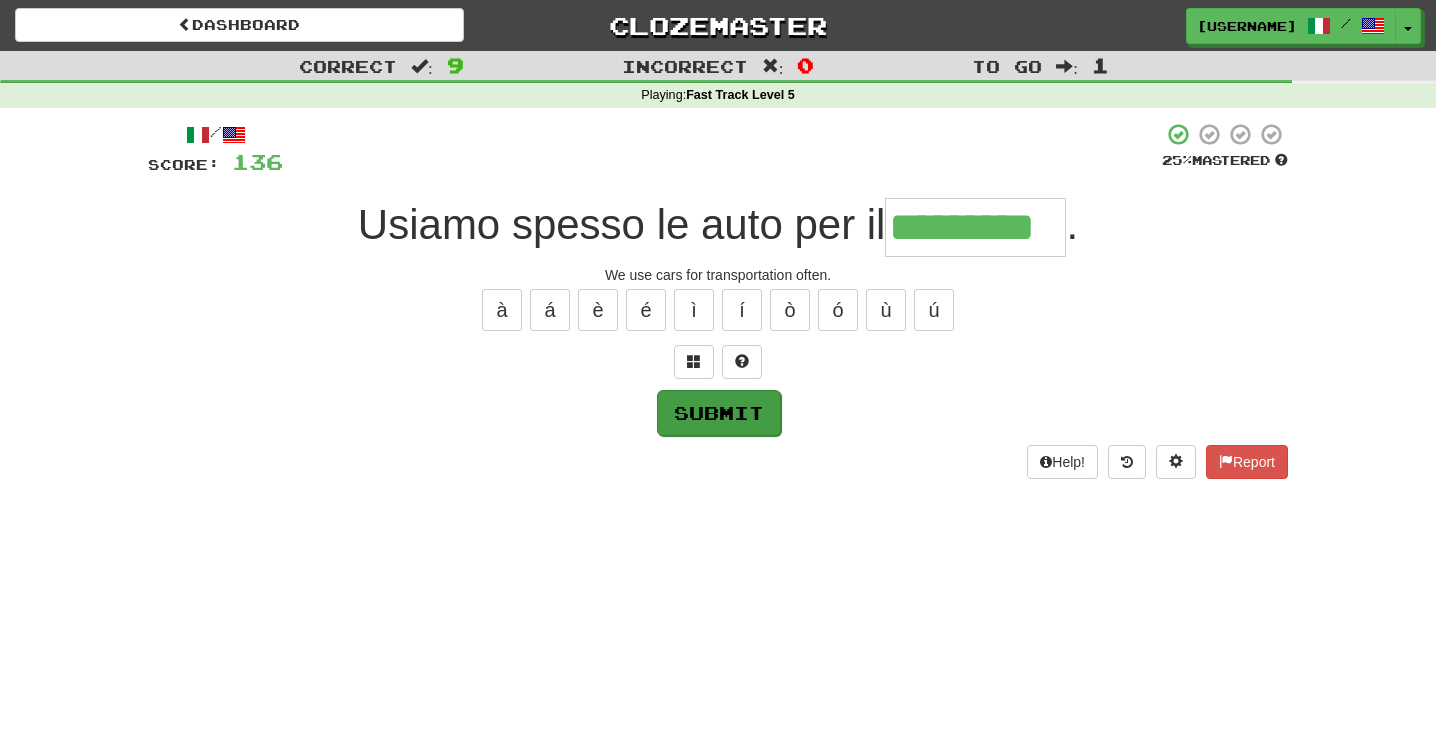 type on "*********" 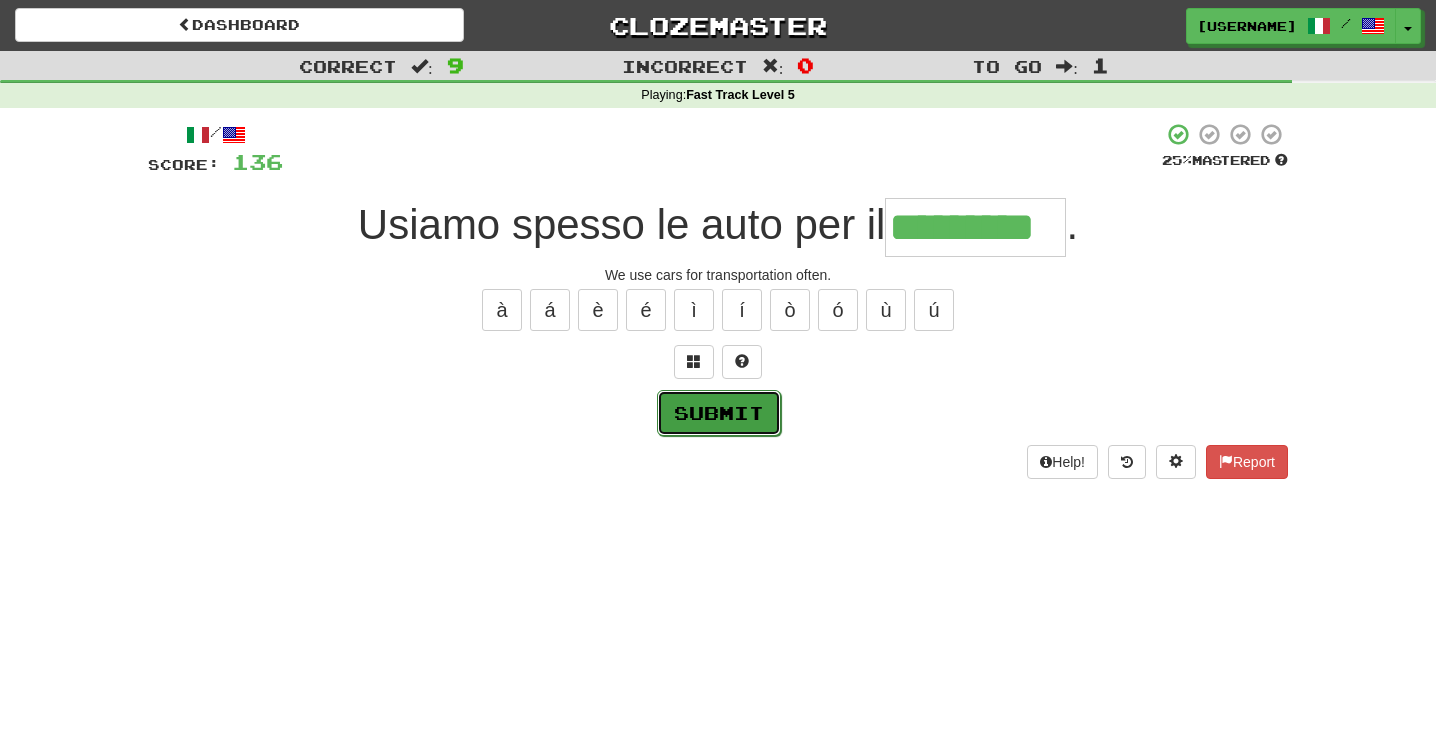 click on "Submit" at bounding box center [719, 413] 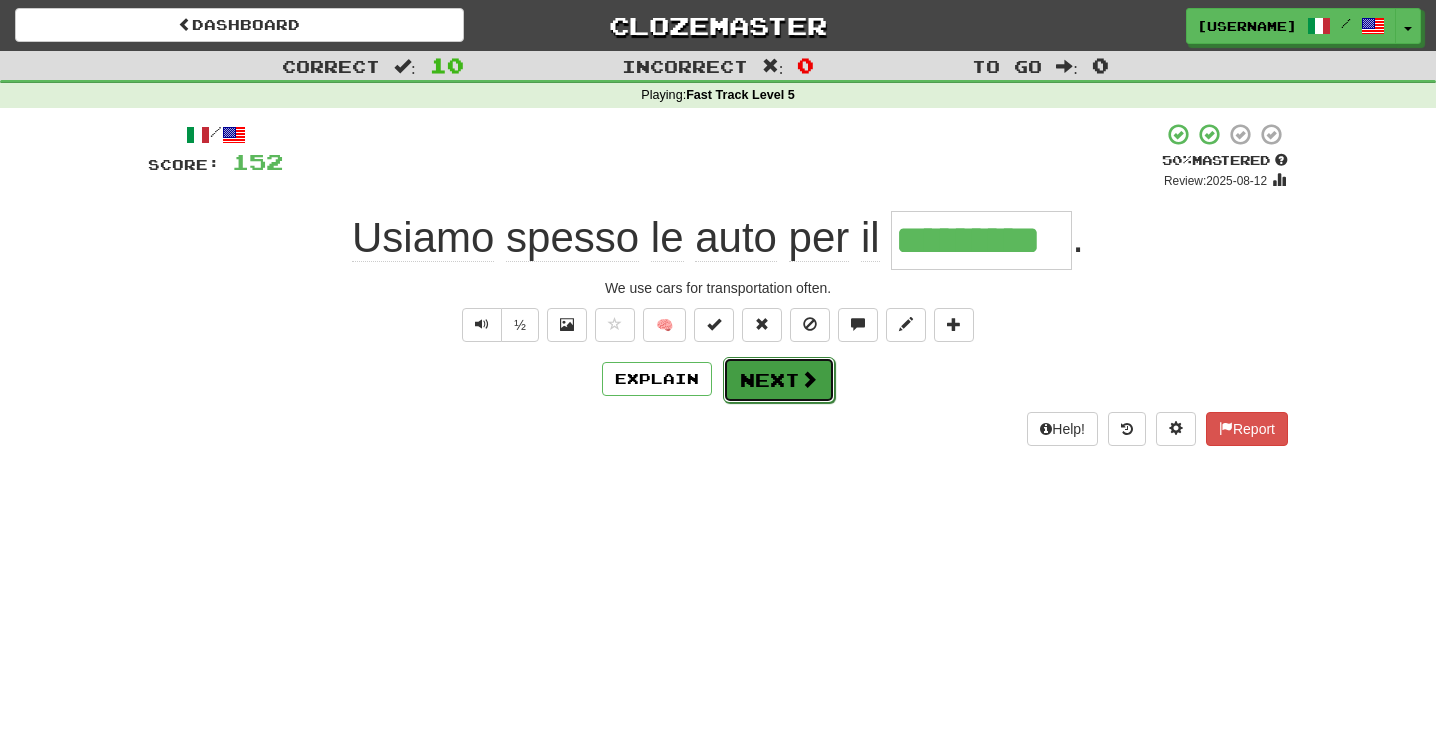 click on "Next" at bounding box center (779, 380) 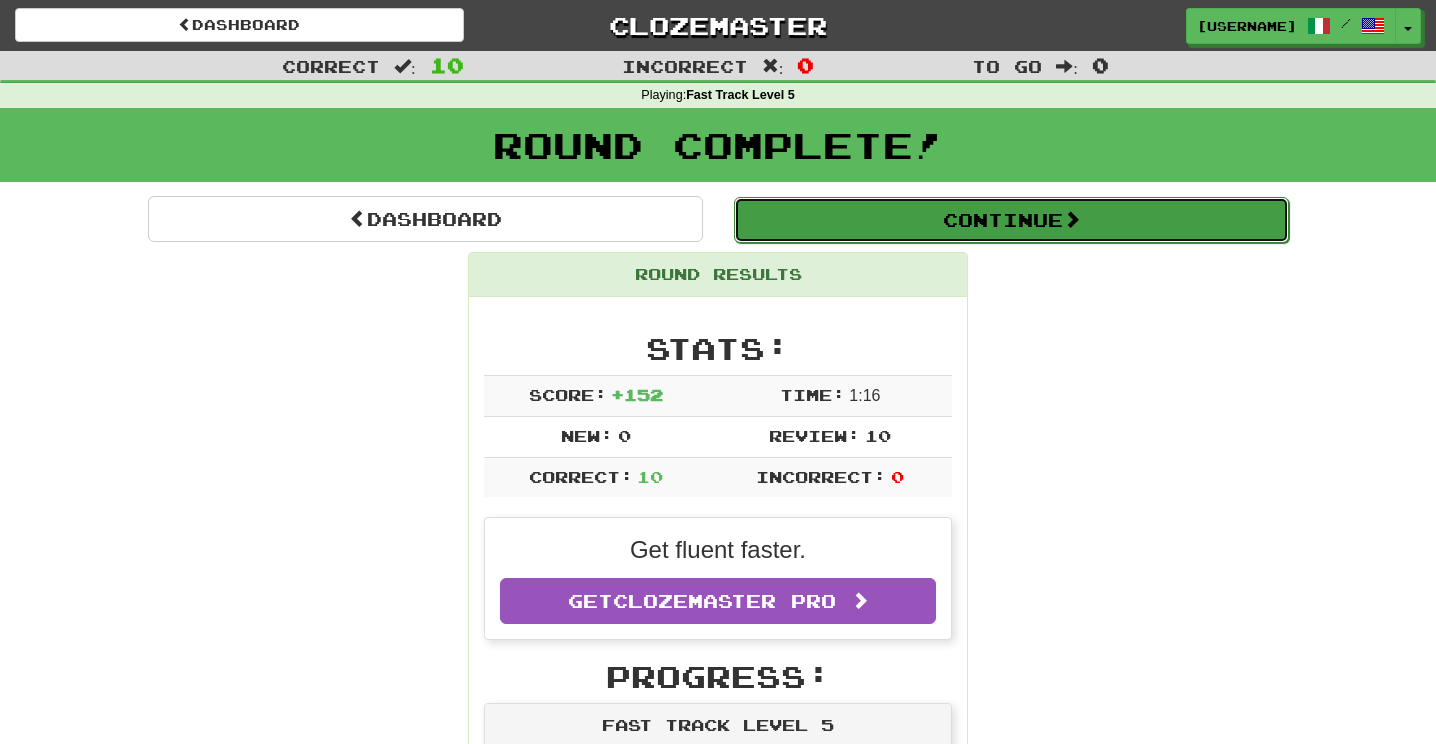 click on "Continue" at bounding box center [1011, 220] 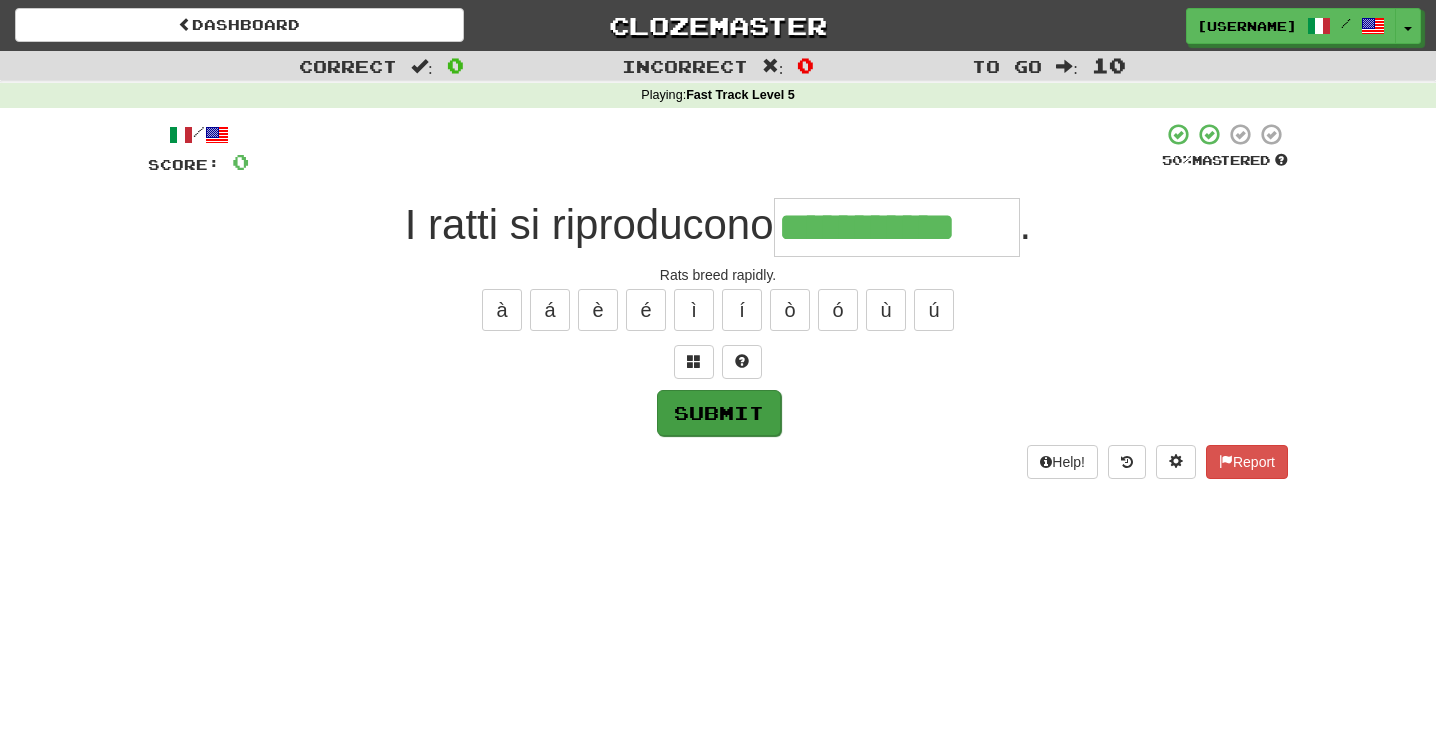 type on "**********" 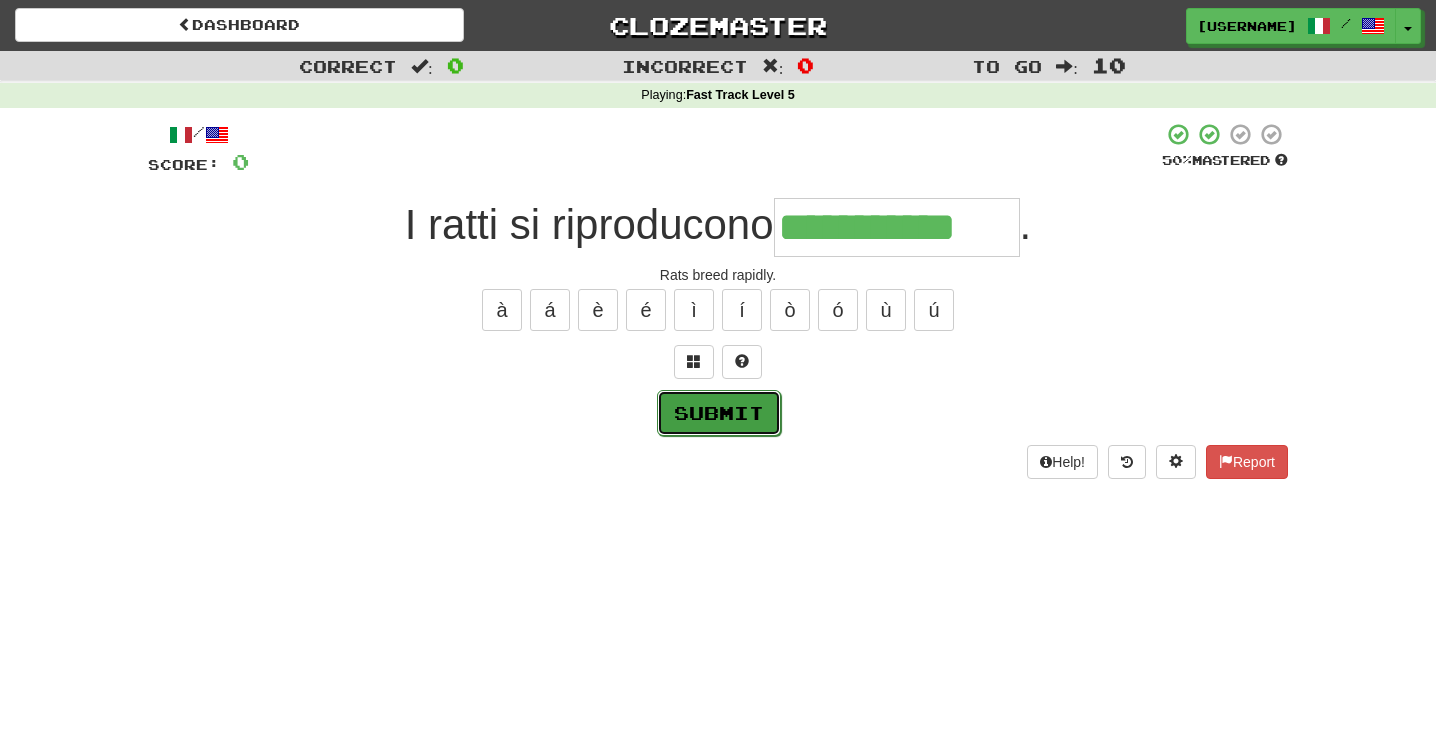 click on "Submit" at bounding box center (719, 413) 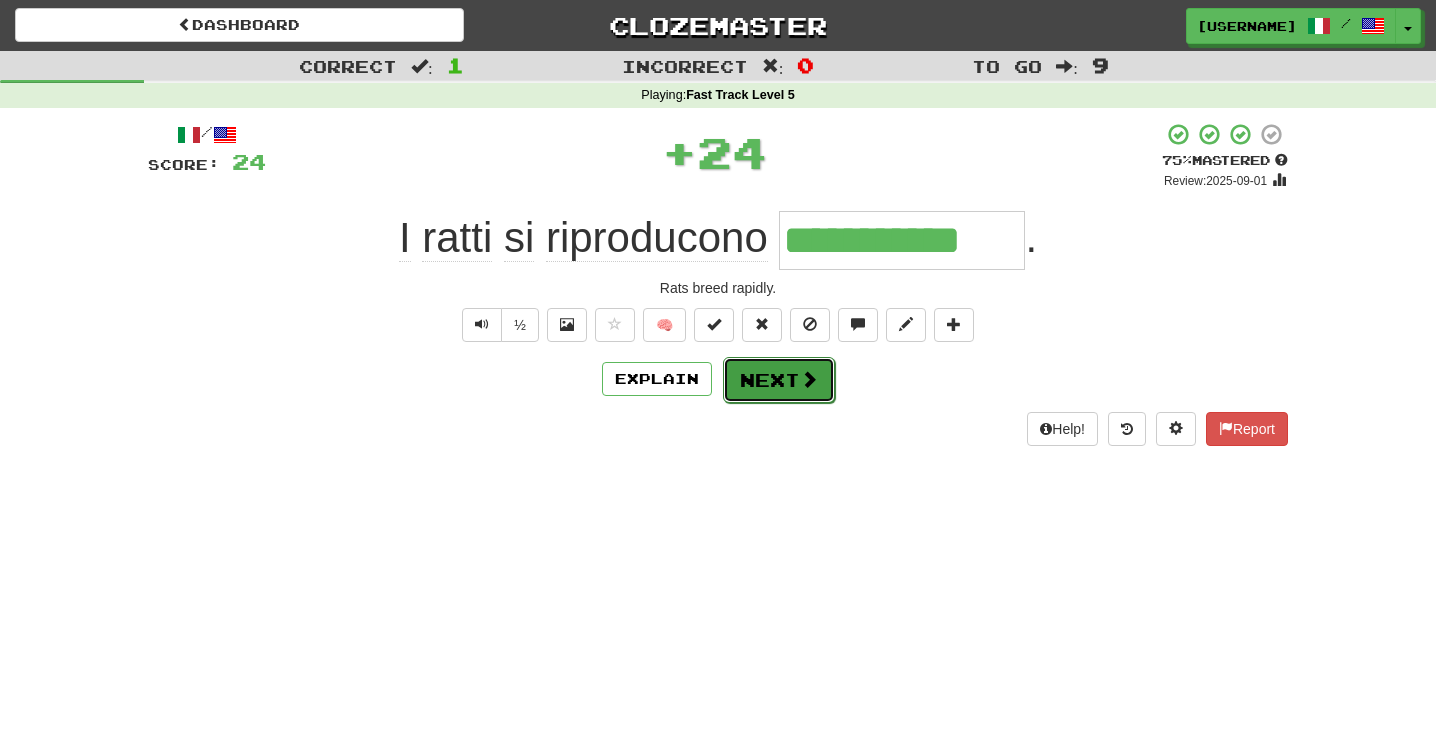 click on "Next" at bounding box center (779, 380) 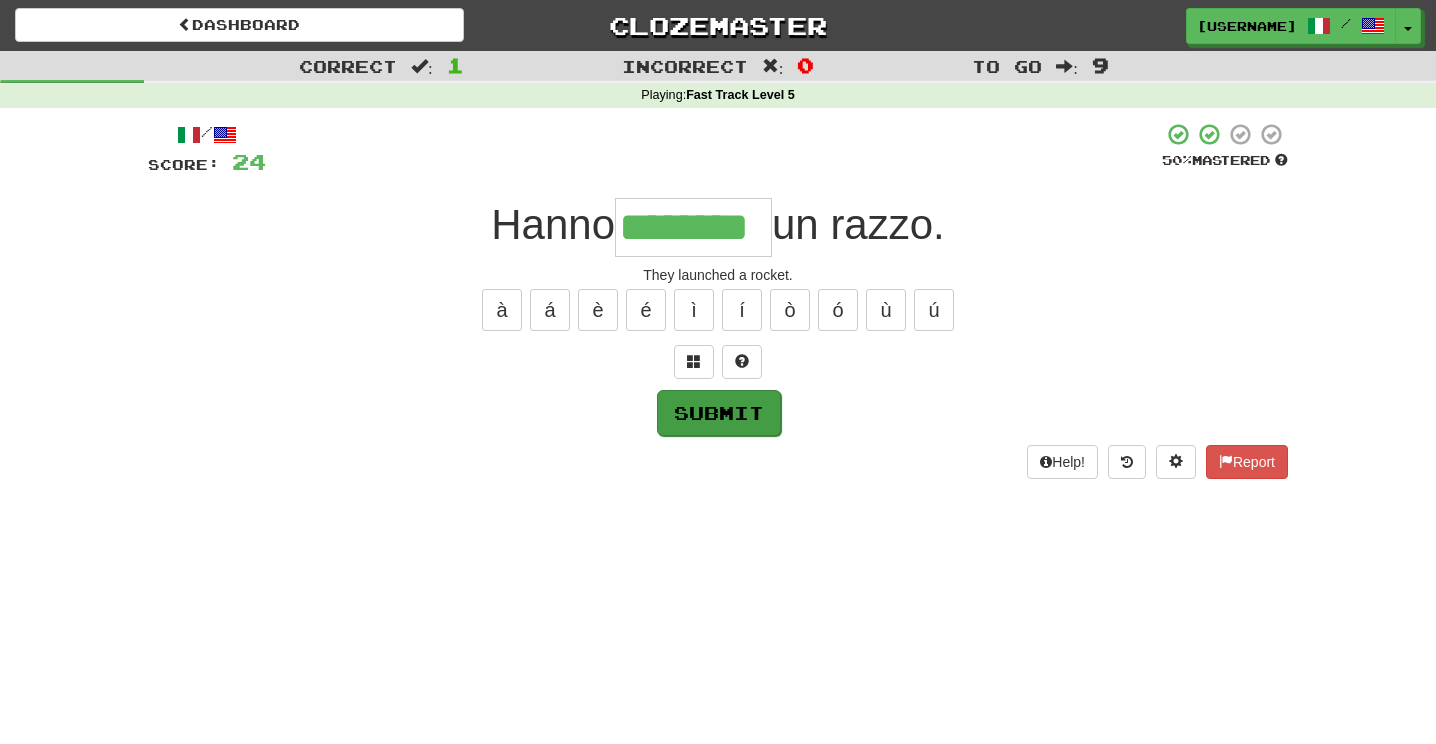 type on "********" 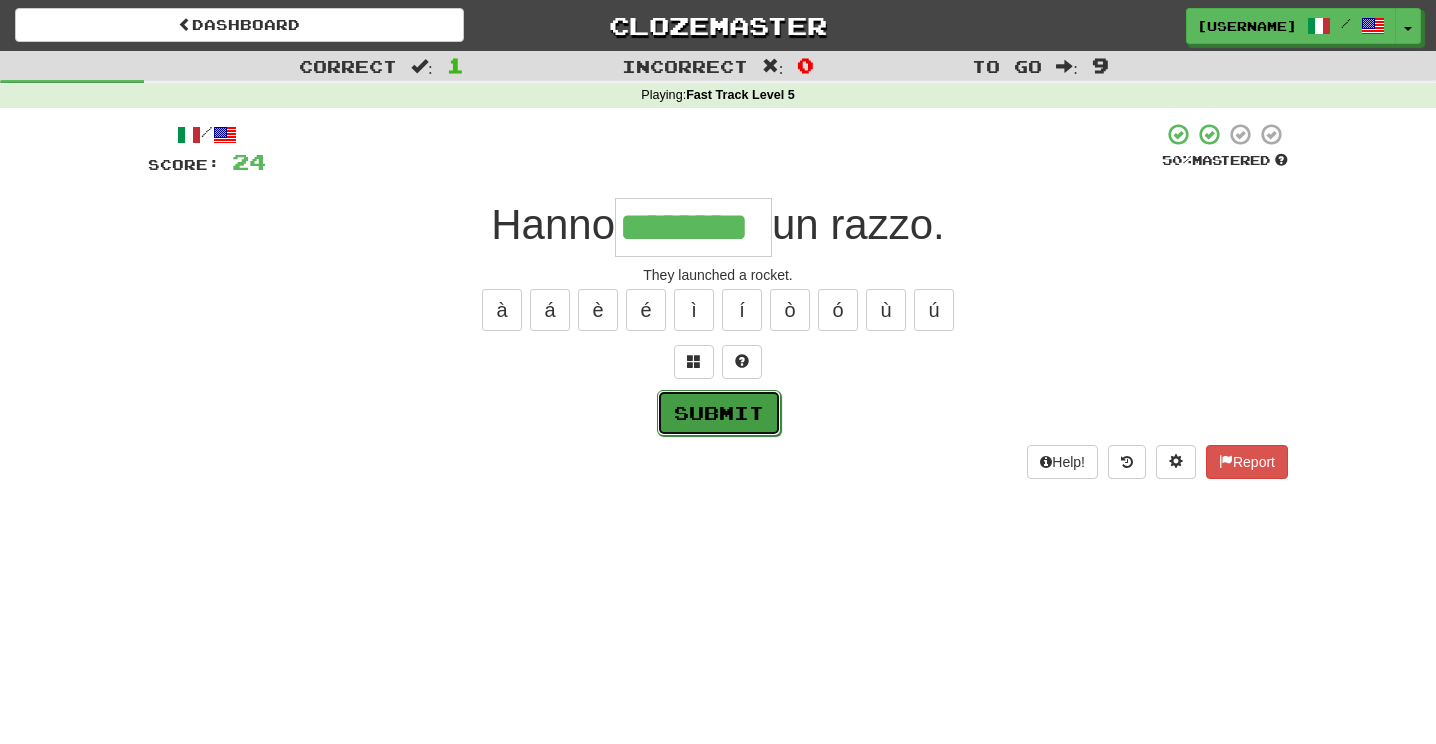 click on "Submit" at bounding box center (719, 413) 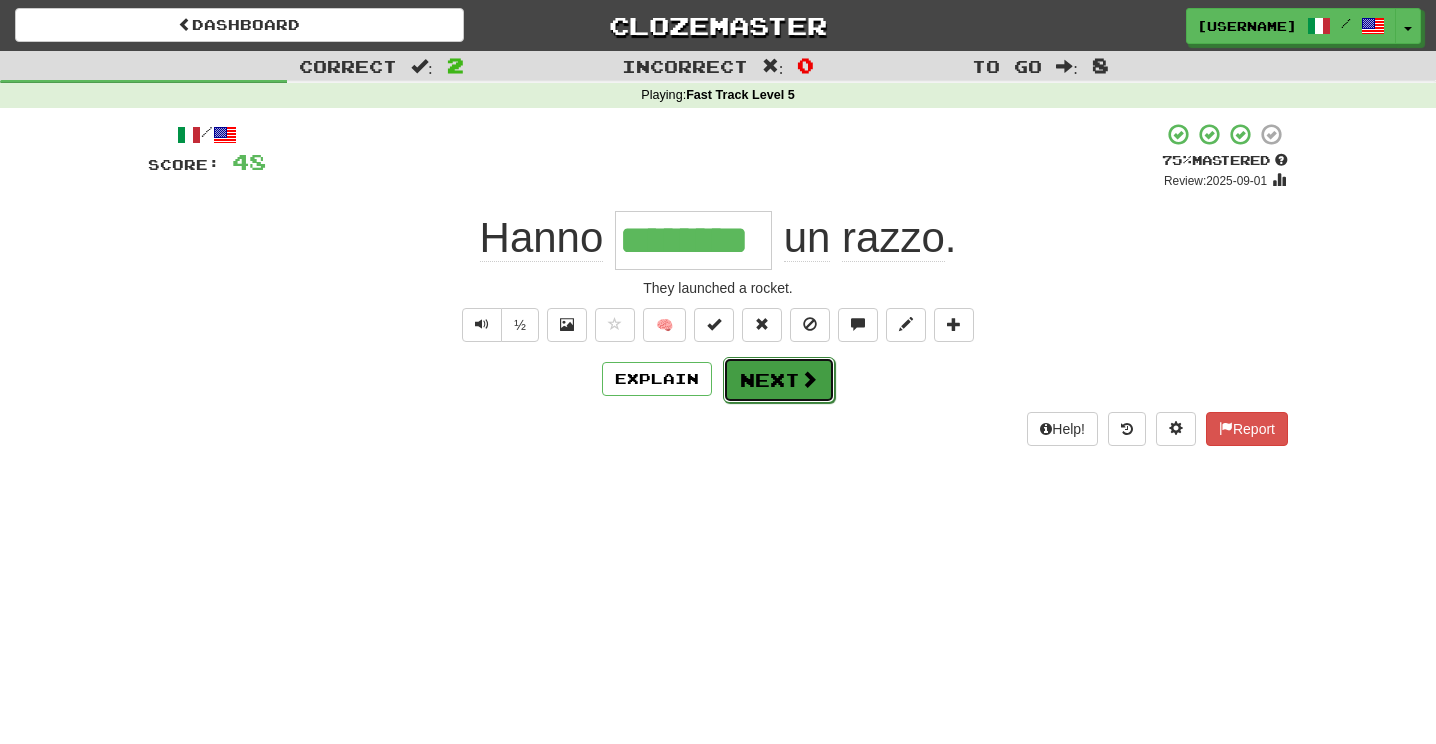click on "Next" at bounding box center (779, 380) 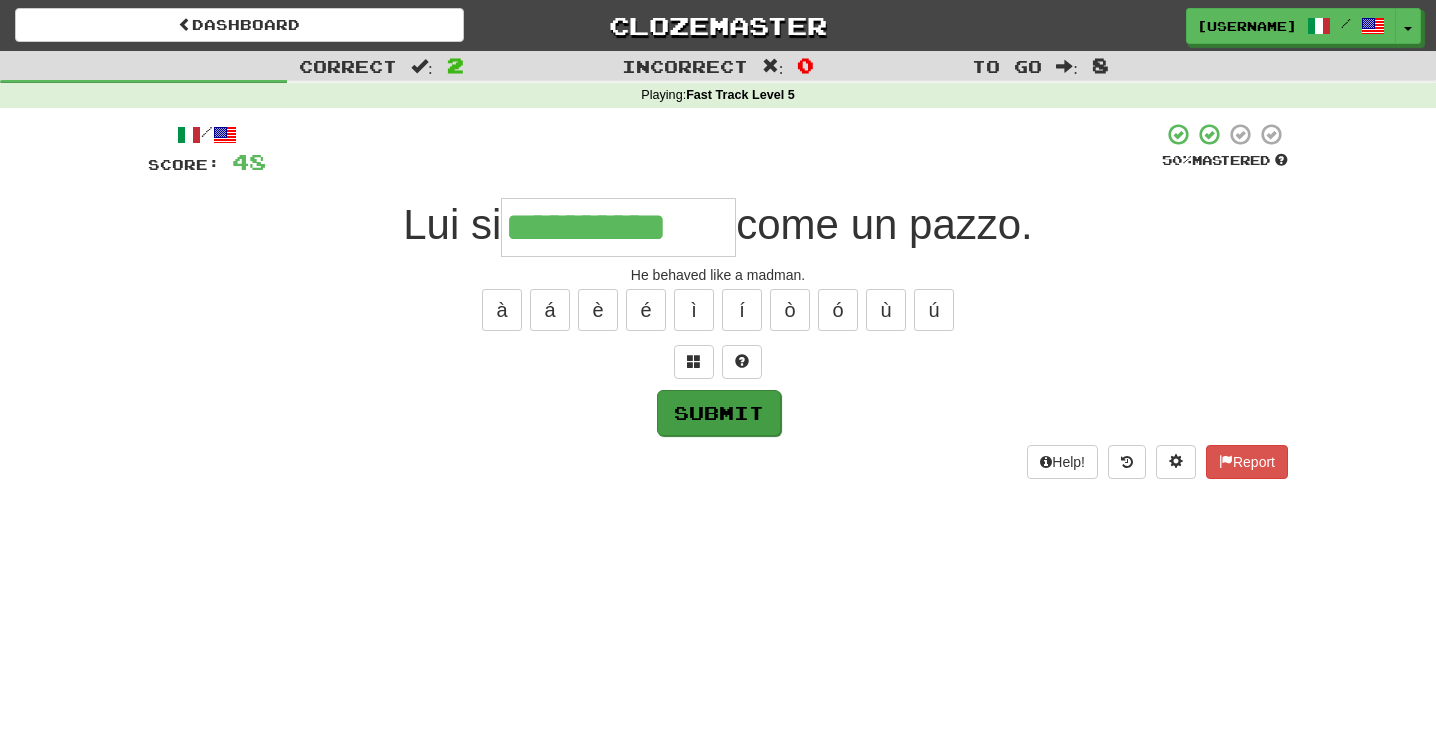 type on "**********" 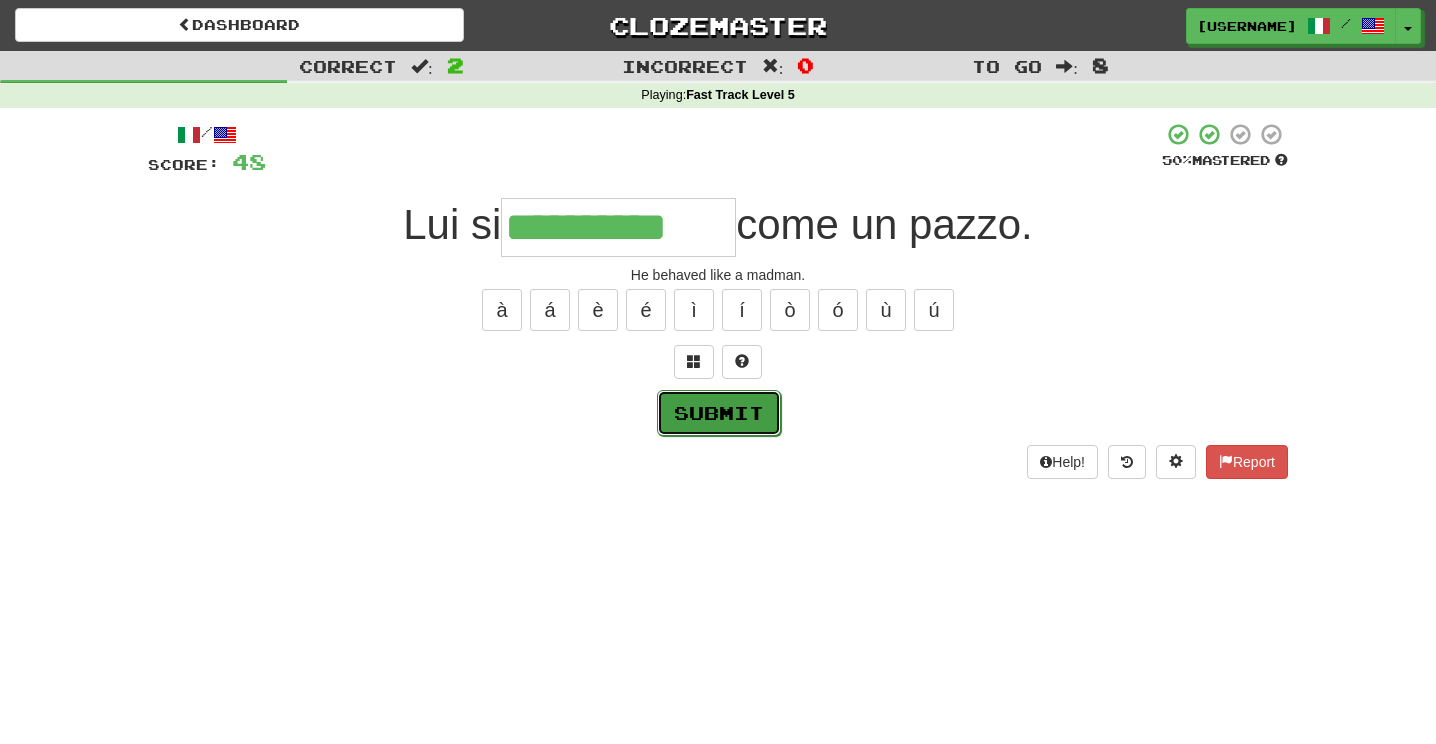 click on "Submit" at bounding box center [719, 413] 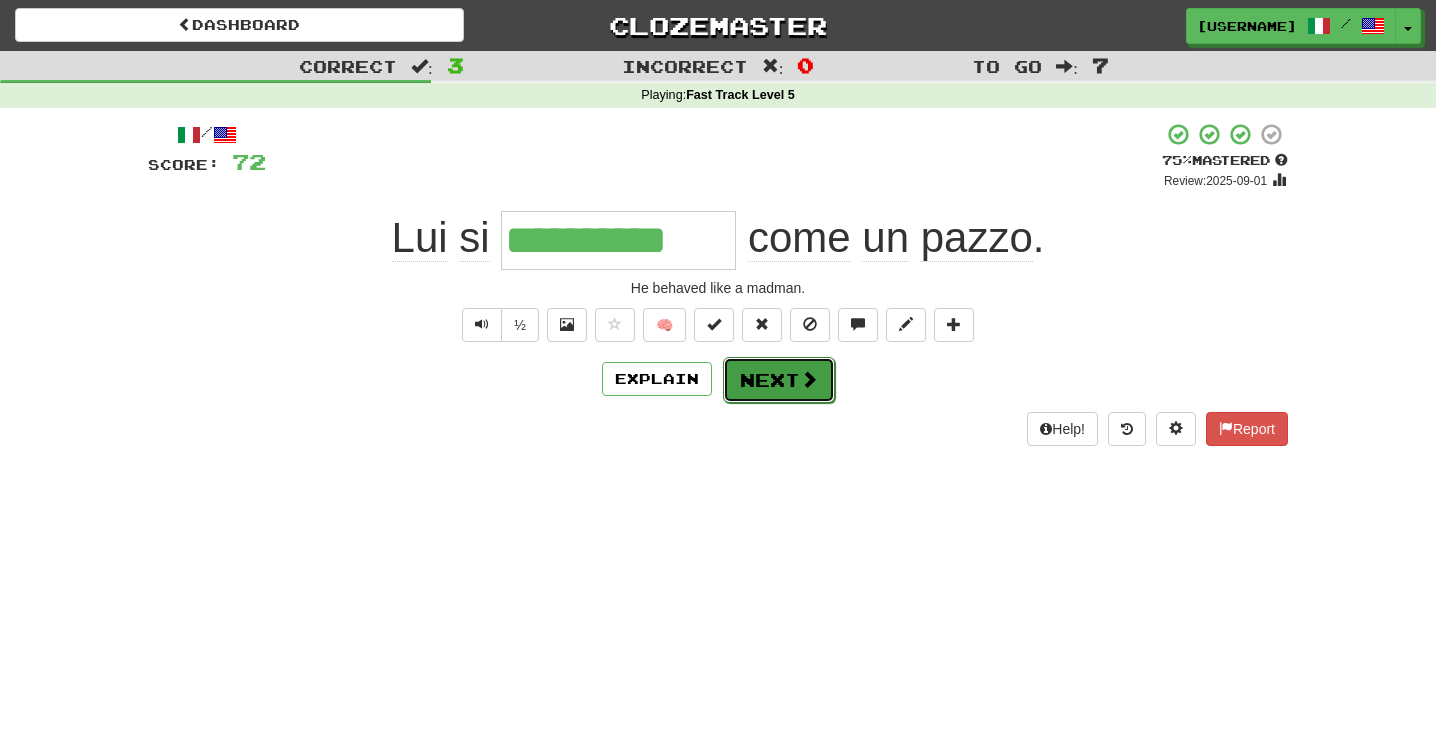 click on "Next" at bounding box center (779, 380) 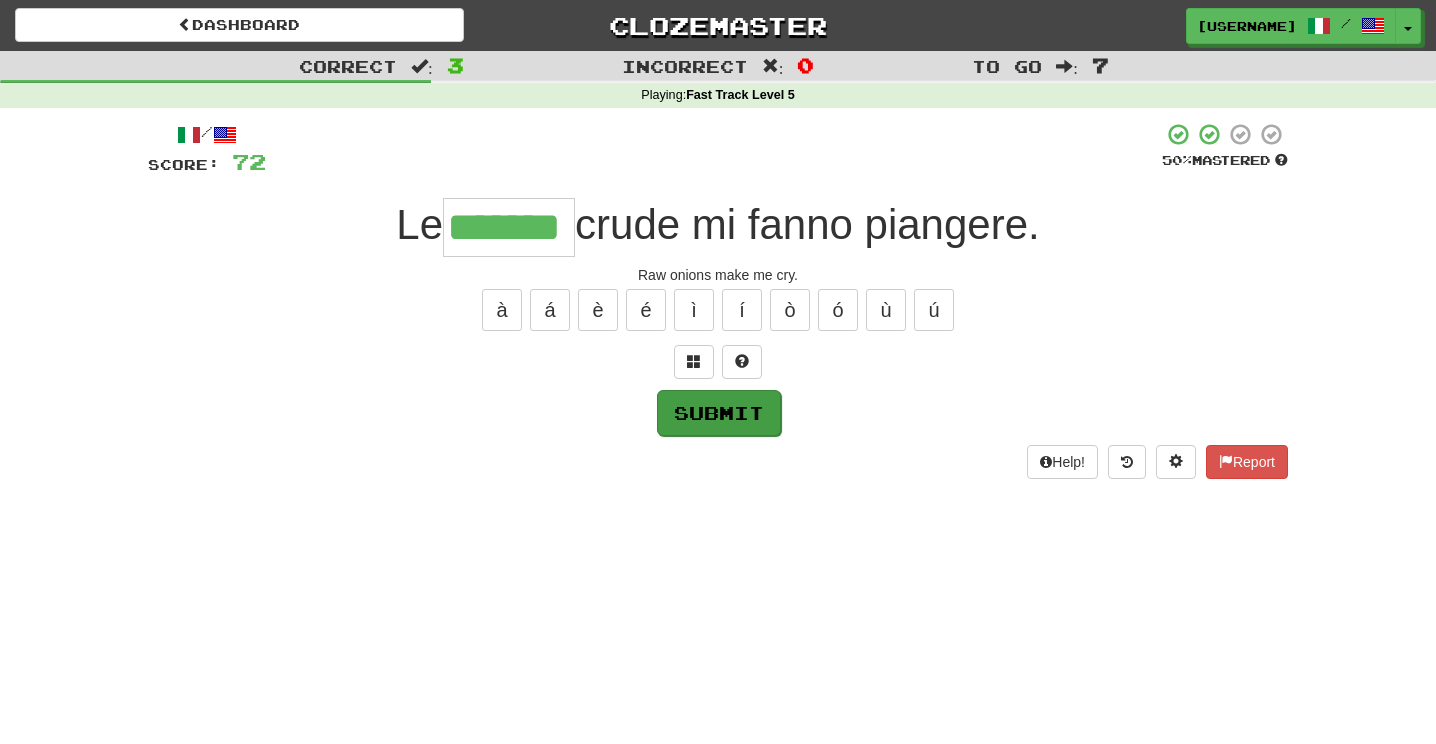 type on "*******" 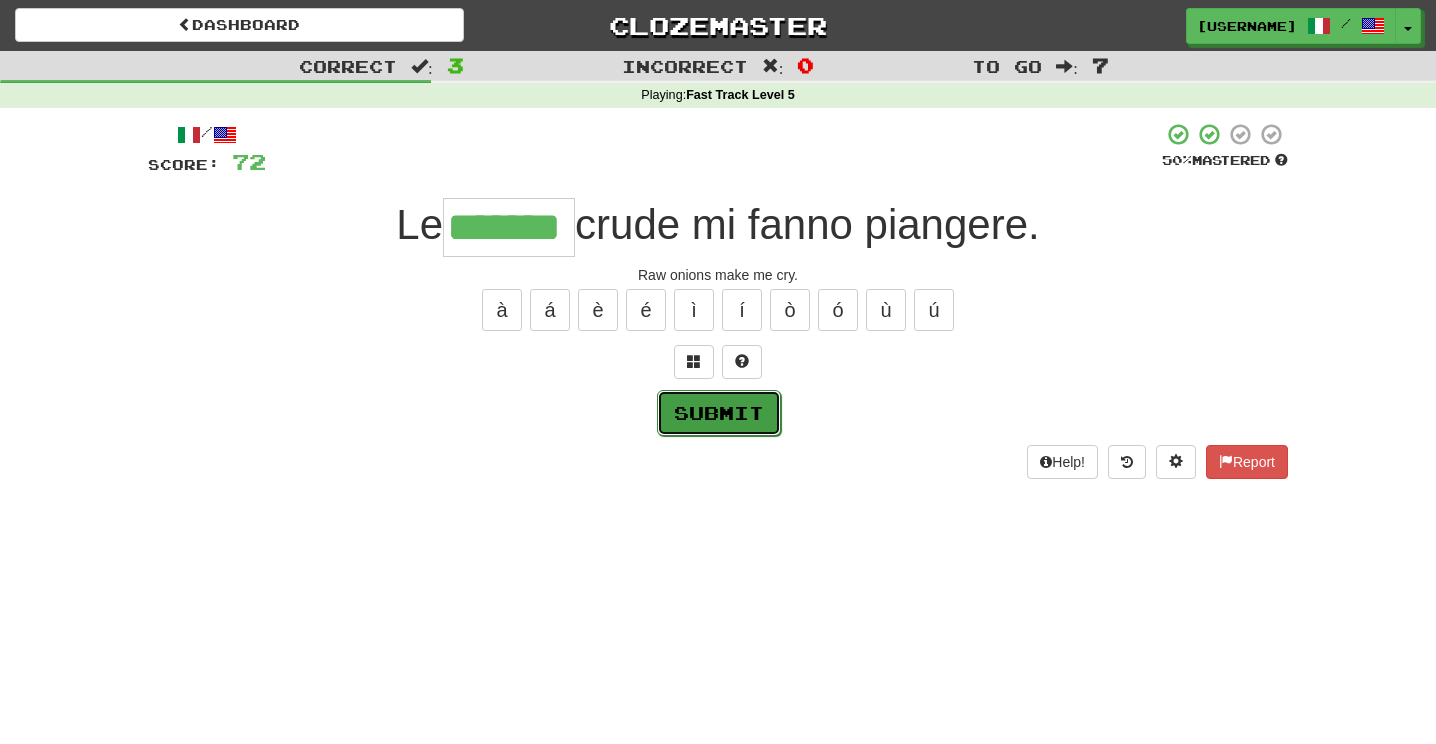 click on "Submit" at bounding box center (719, 413) 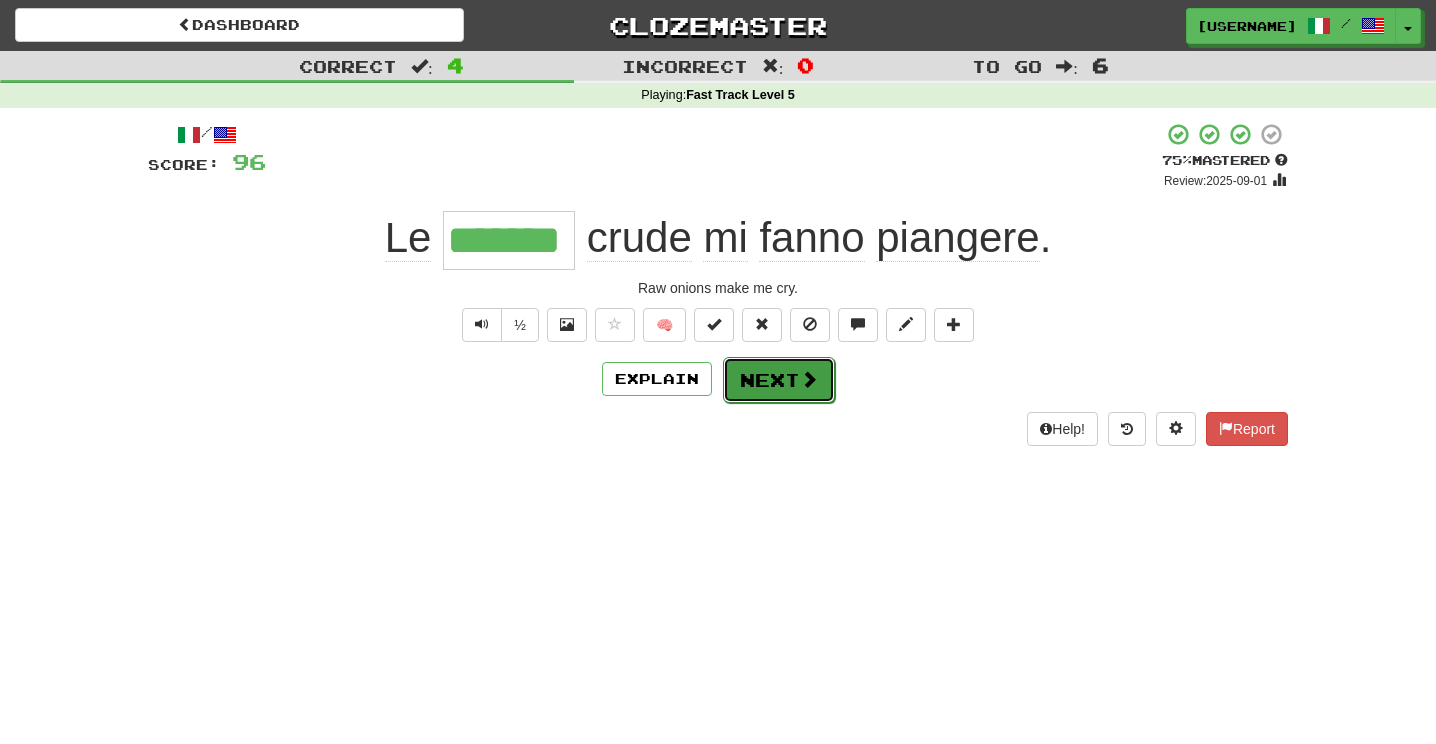 click on "Next" at bounding box center (779, 380) 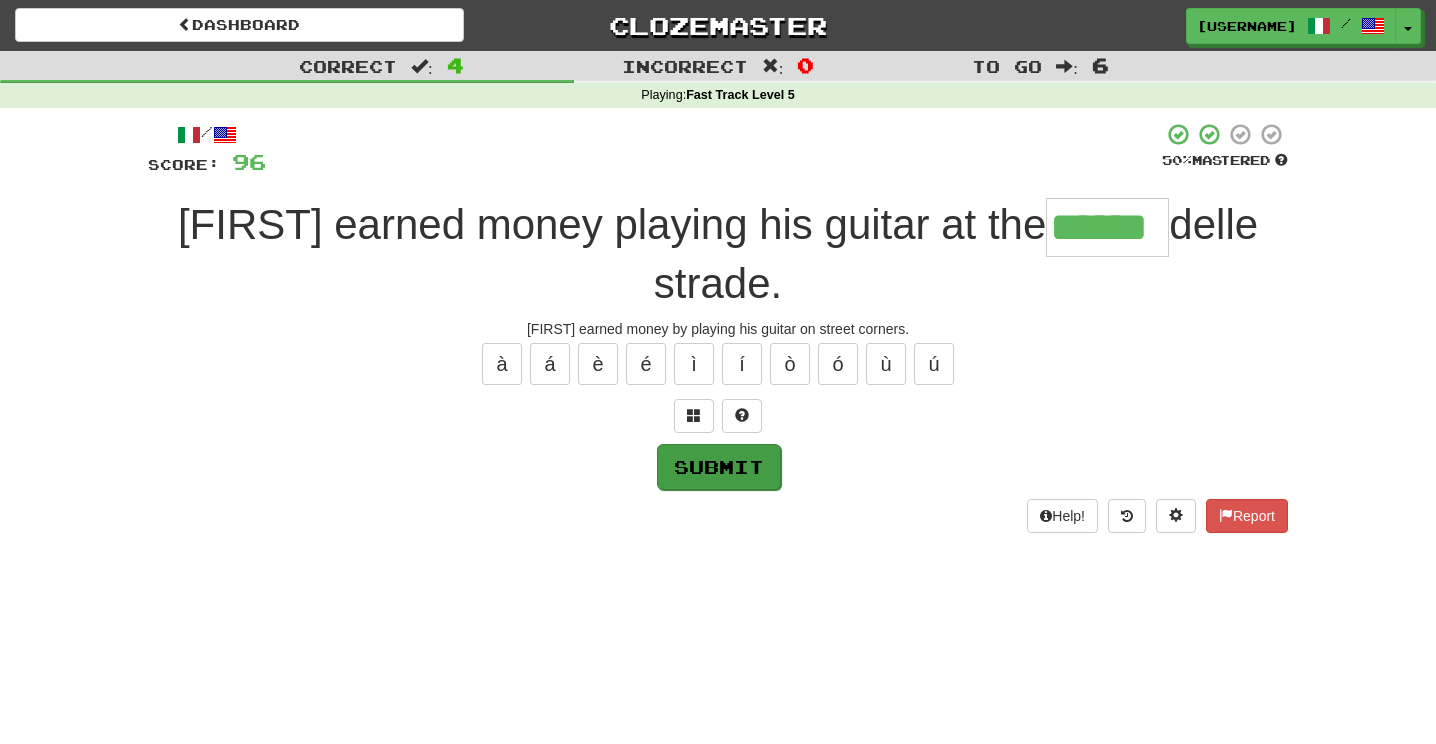 type on "******" 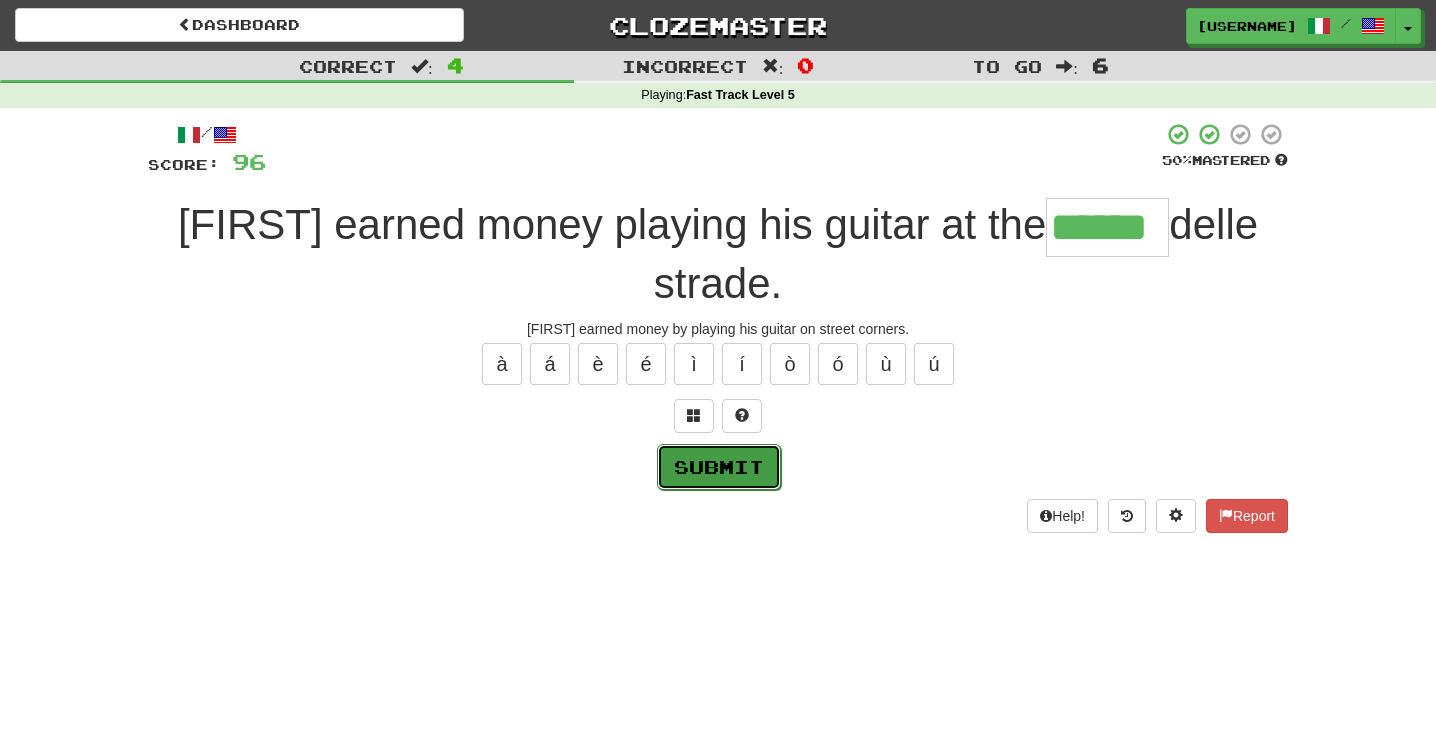 click on "Submit" at bounding box center [719, 467] 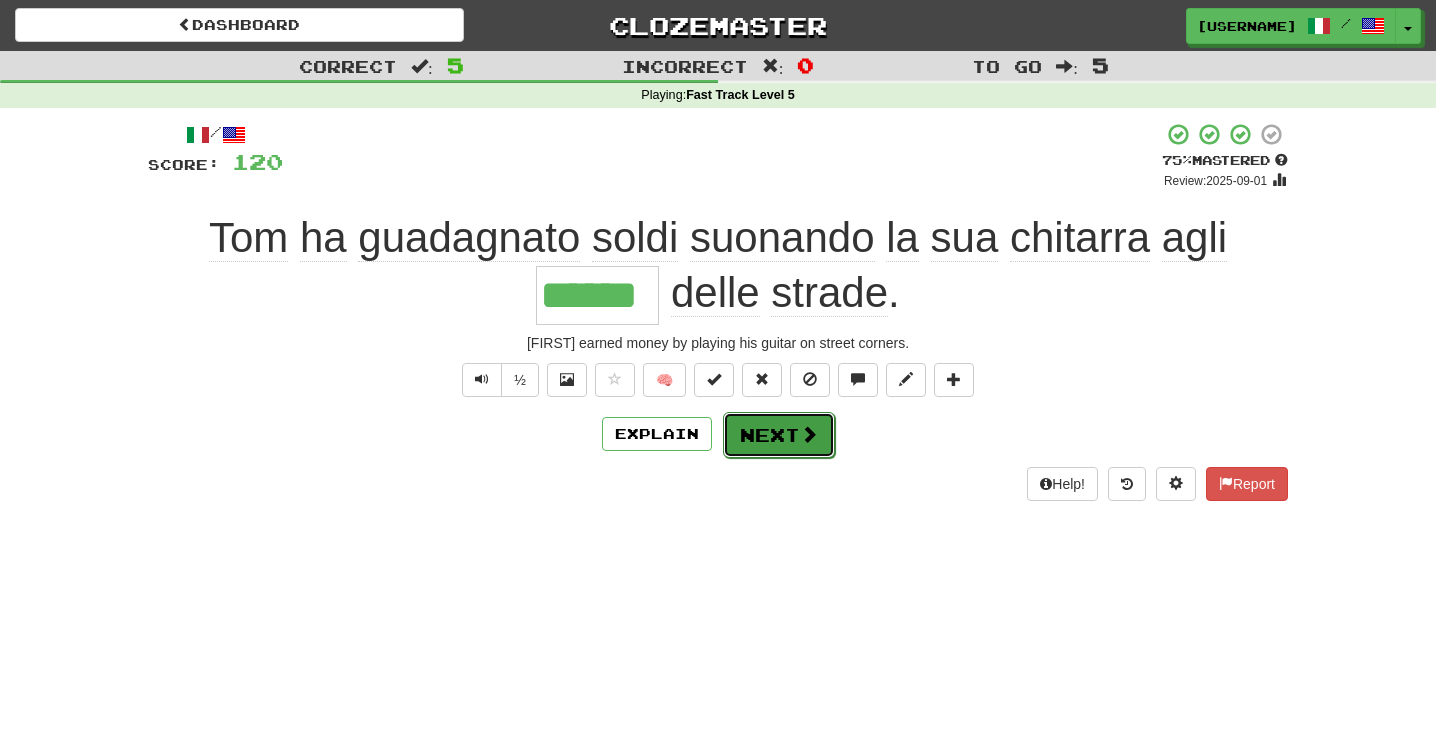 click on "Next" at bounding box center [779, 435] 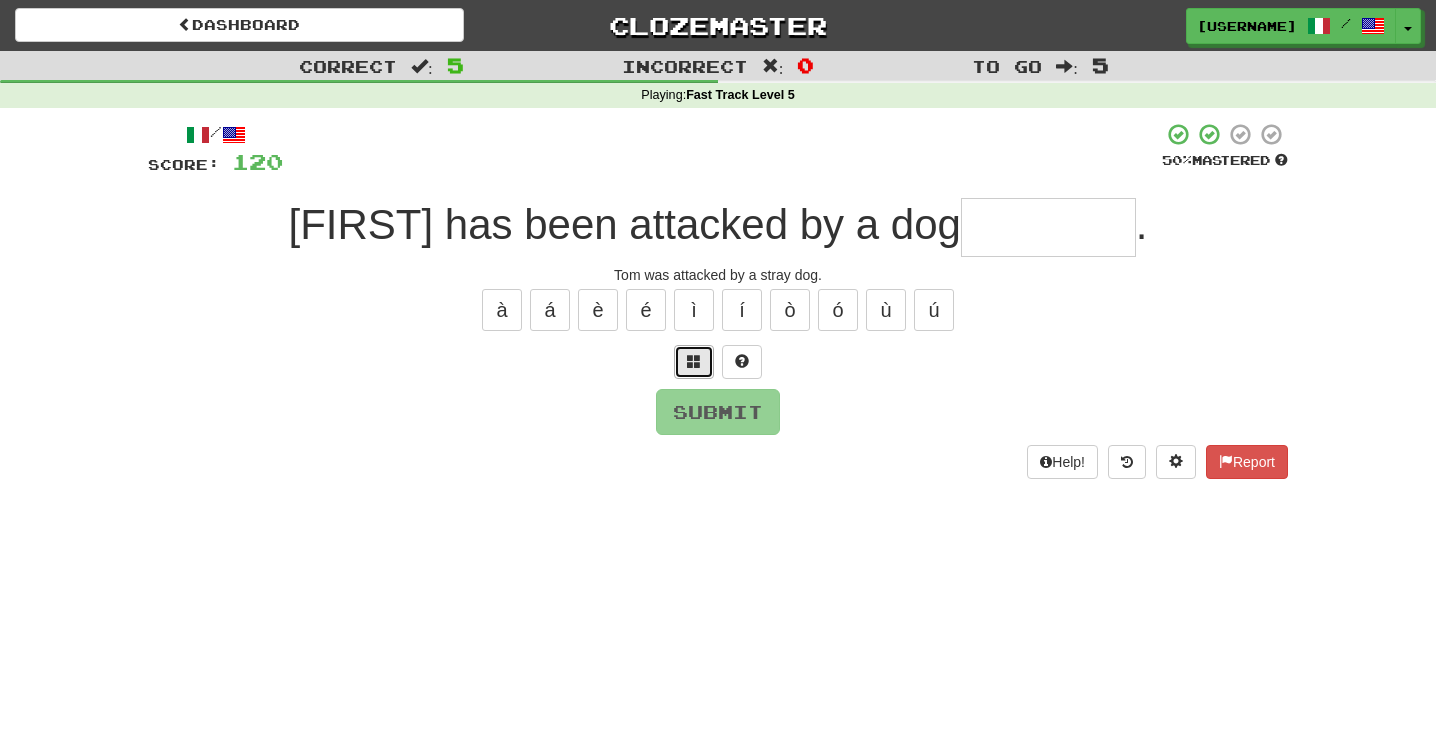 click at bounding box center (694, 362) 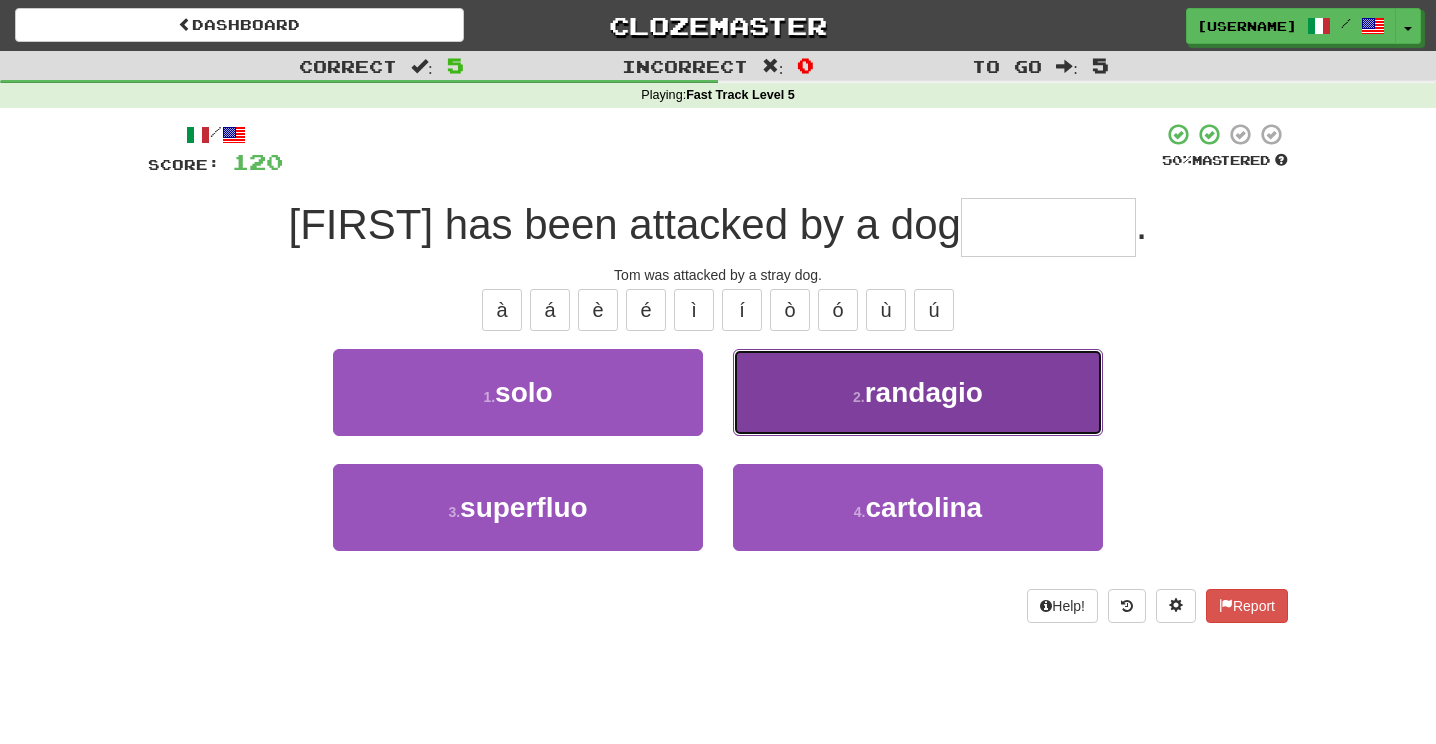 click on "2 .  randagio" at bounding box center [918, 392] 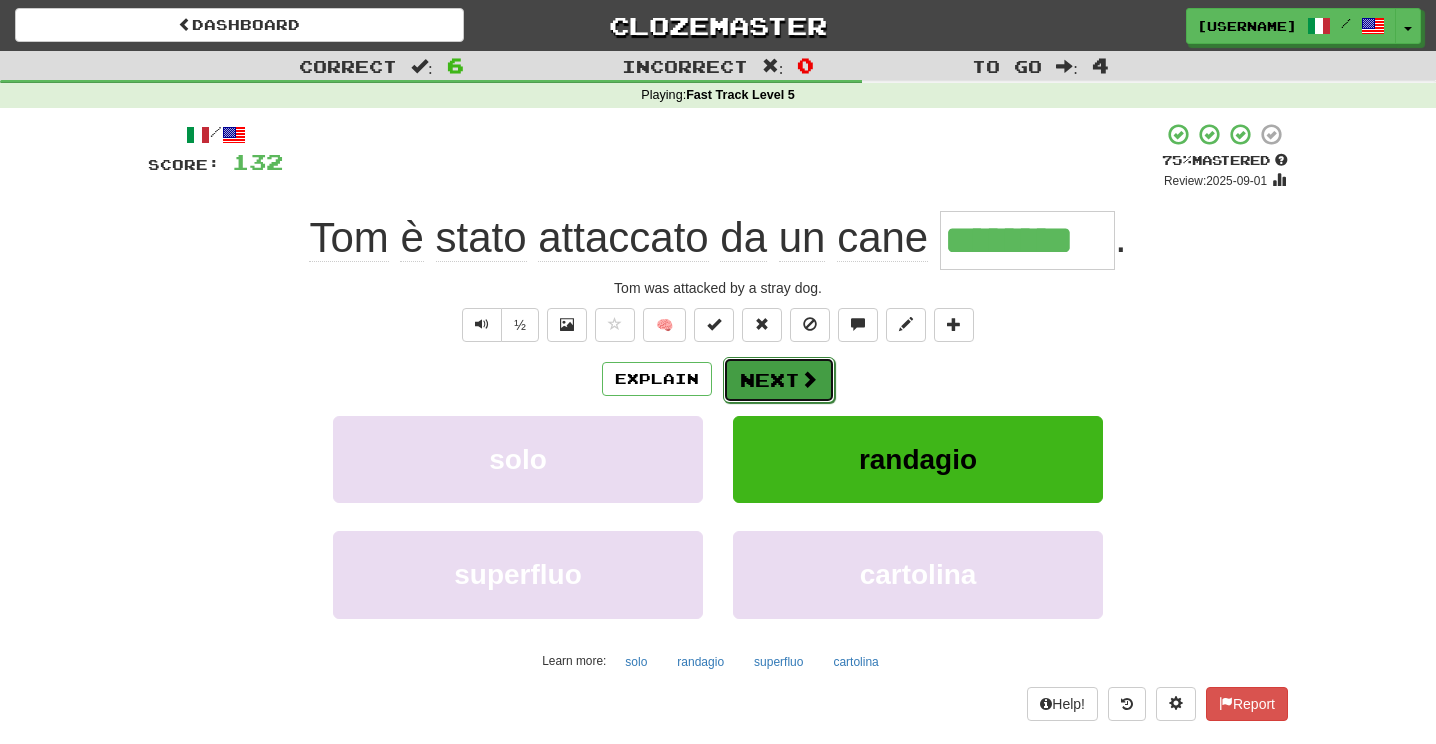 click on "Next" at bounding box center (779, 380) 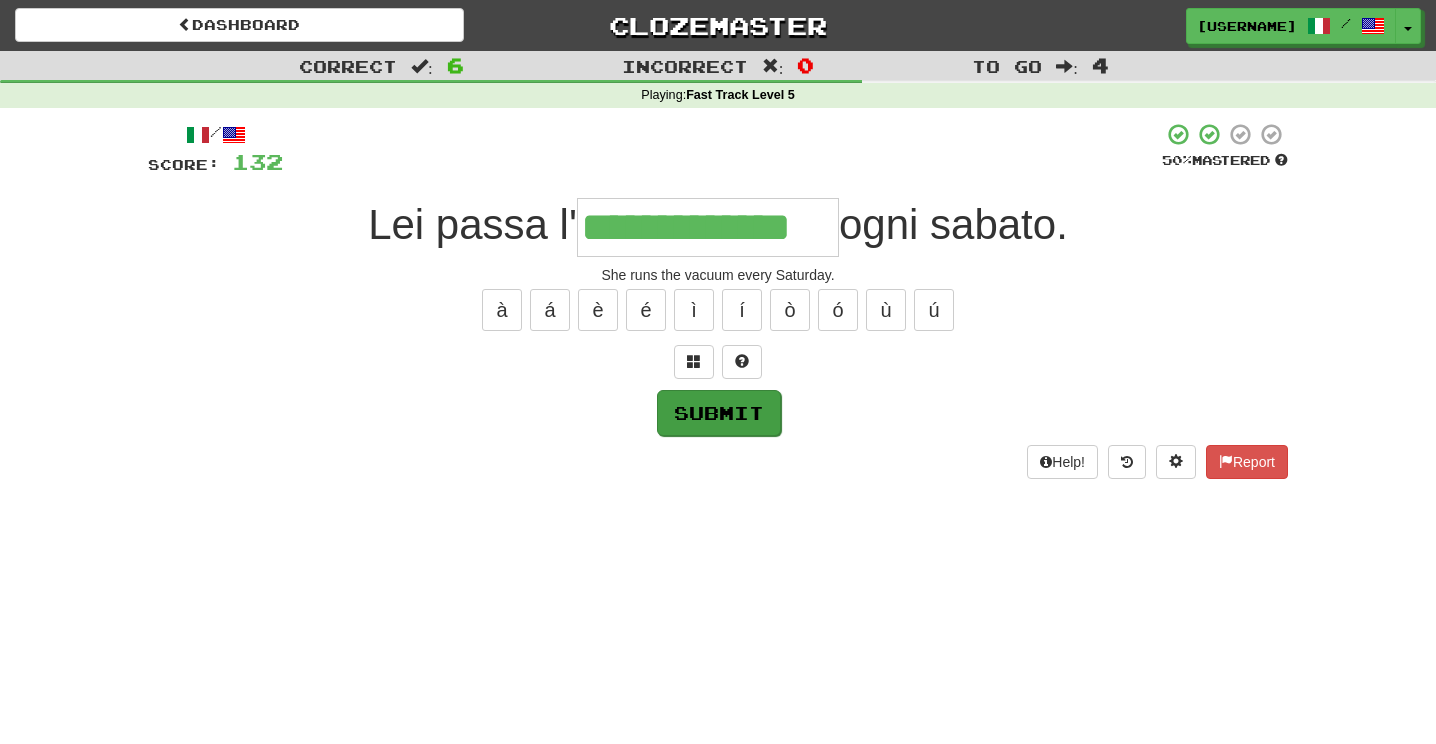 type on "**********" 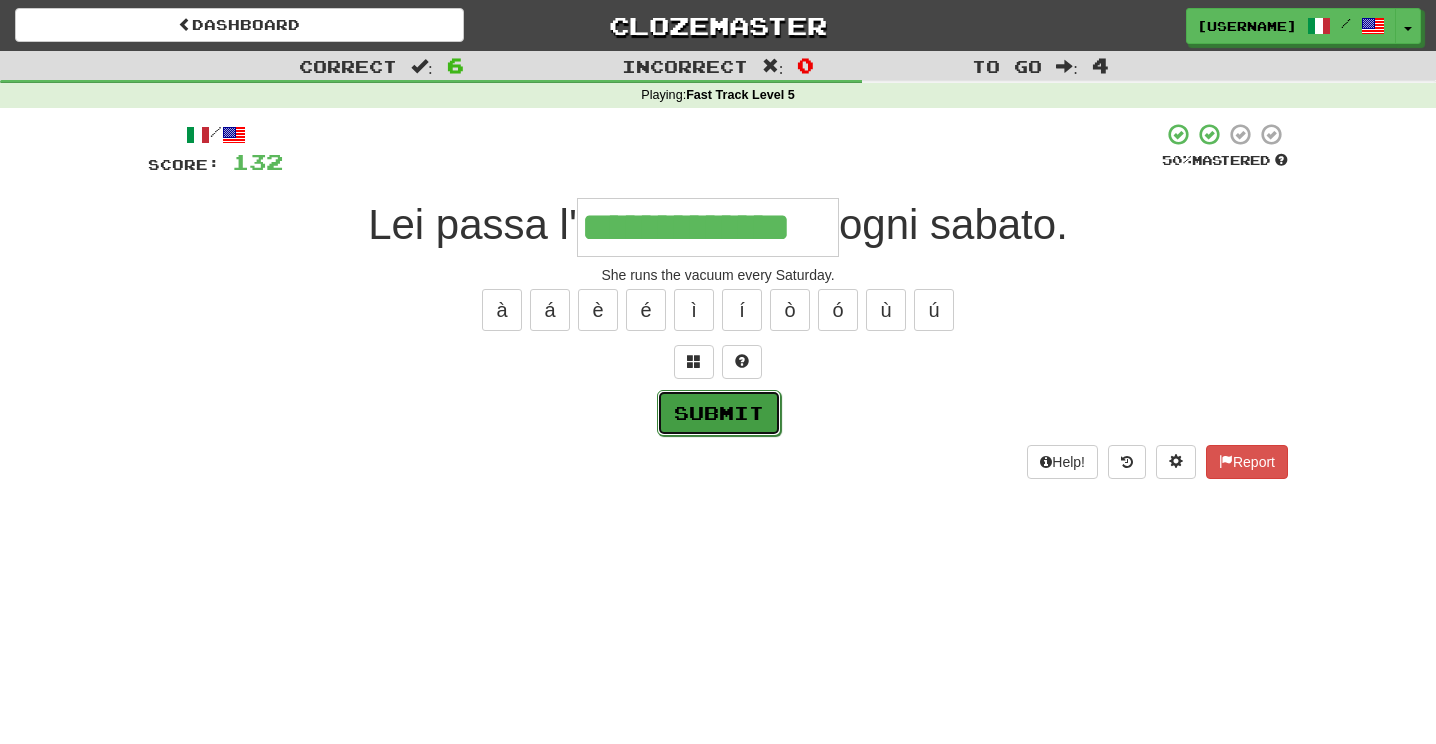 click on "Submit" at bounding box center [719, 413] 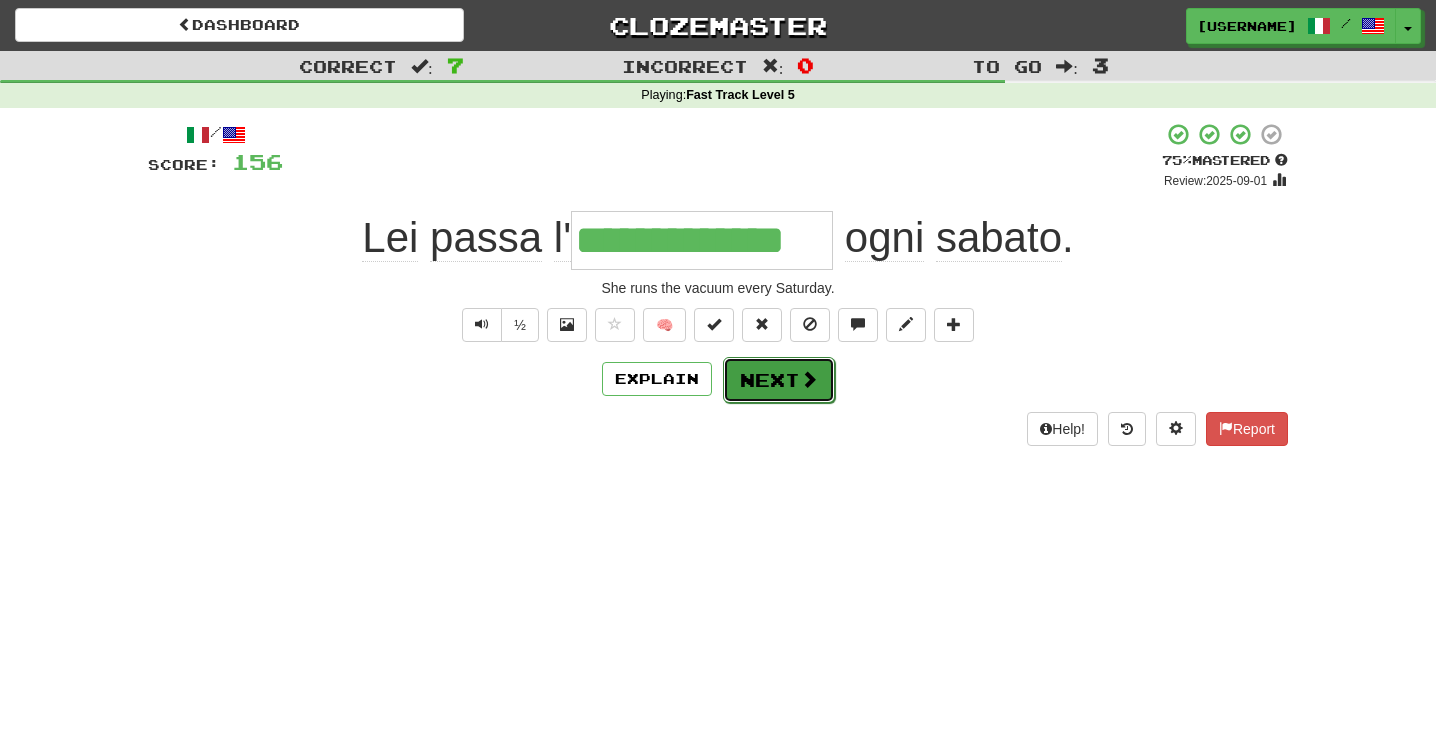 click on "Next" at bounding box center [779, 380] 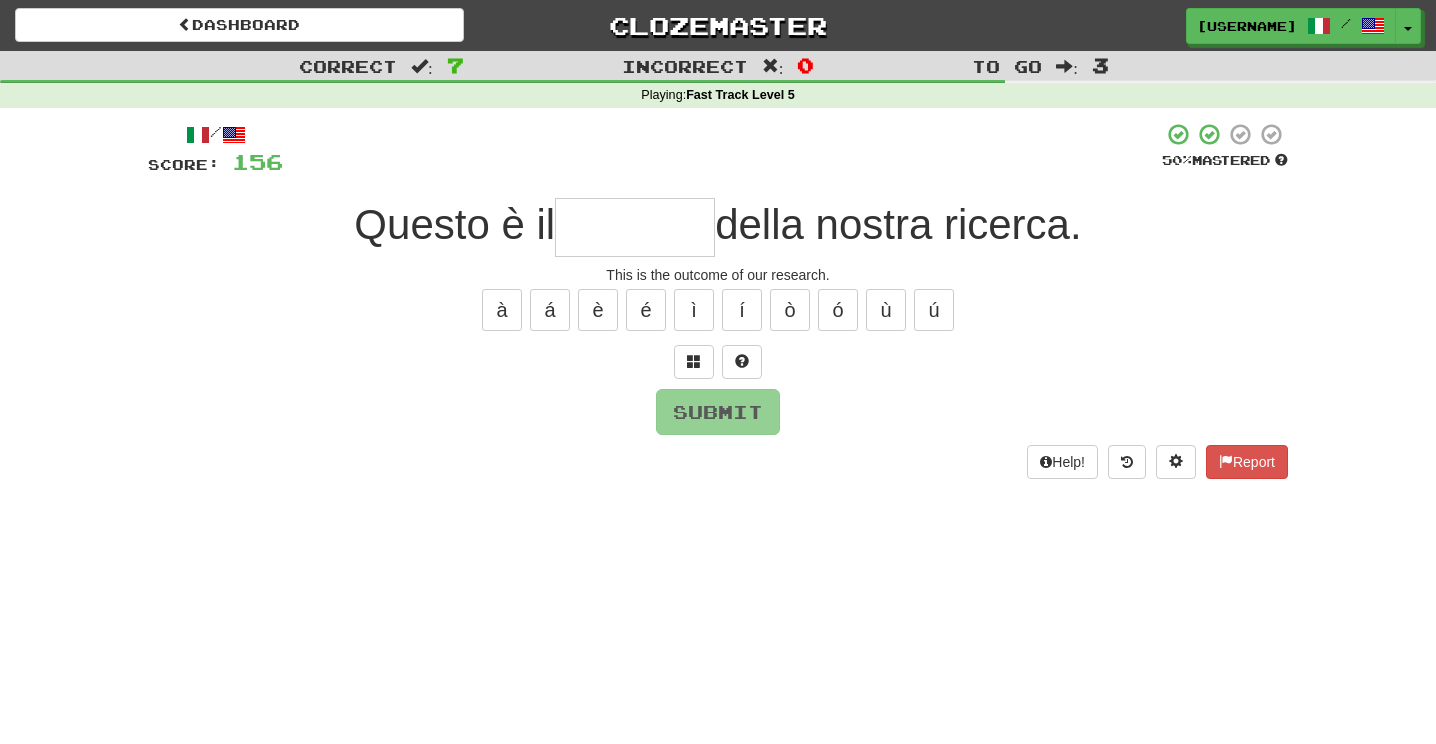 type on "*" 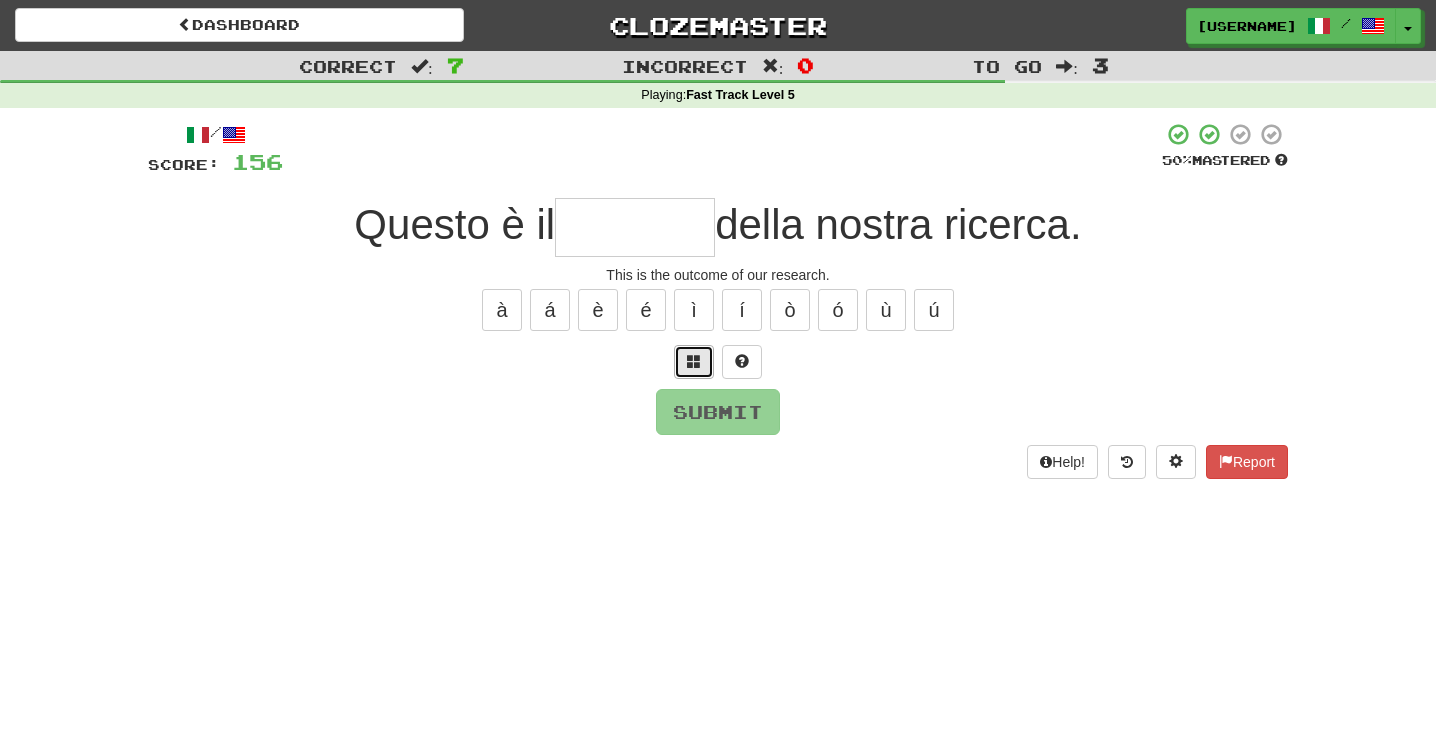 click at bounding box center [694, 361] 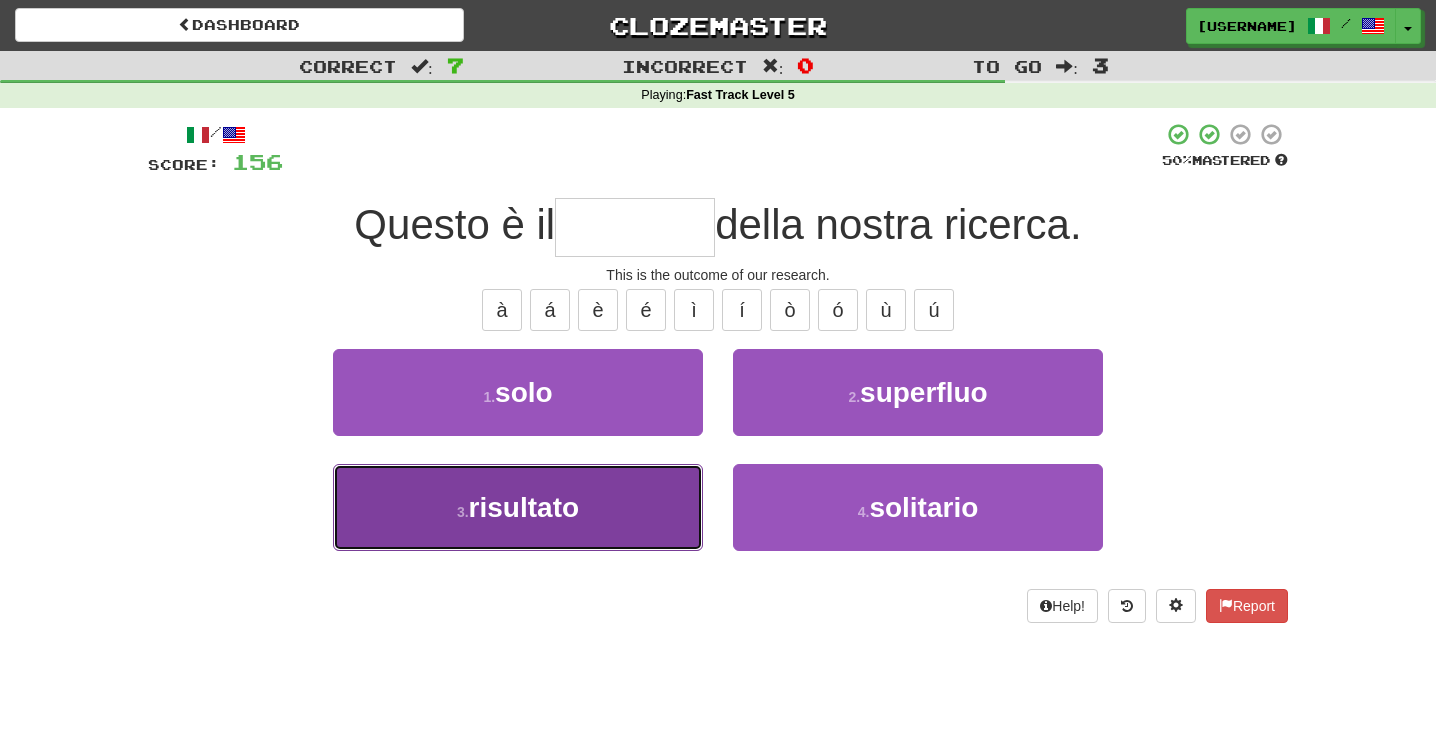 click on "risultato" at bounding box center (524, 507) 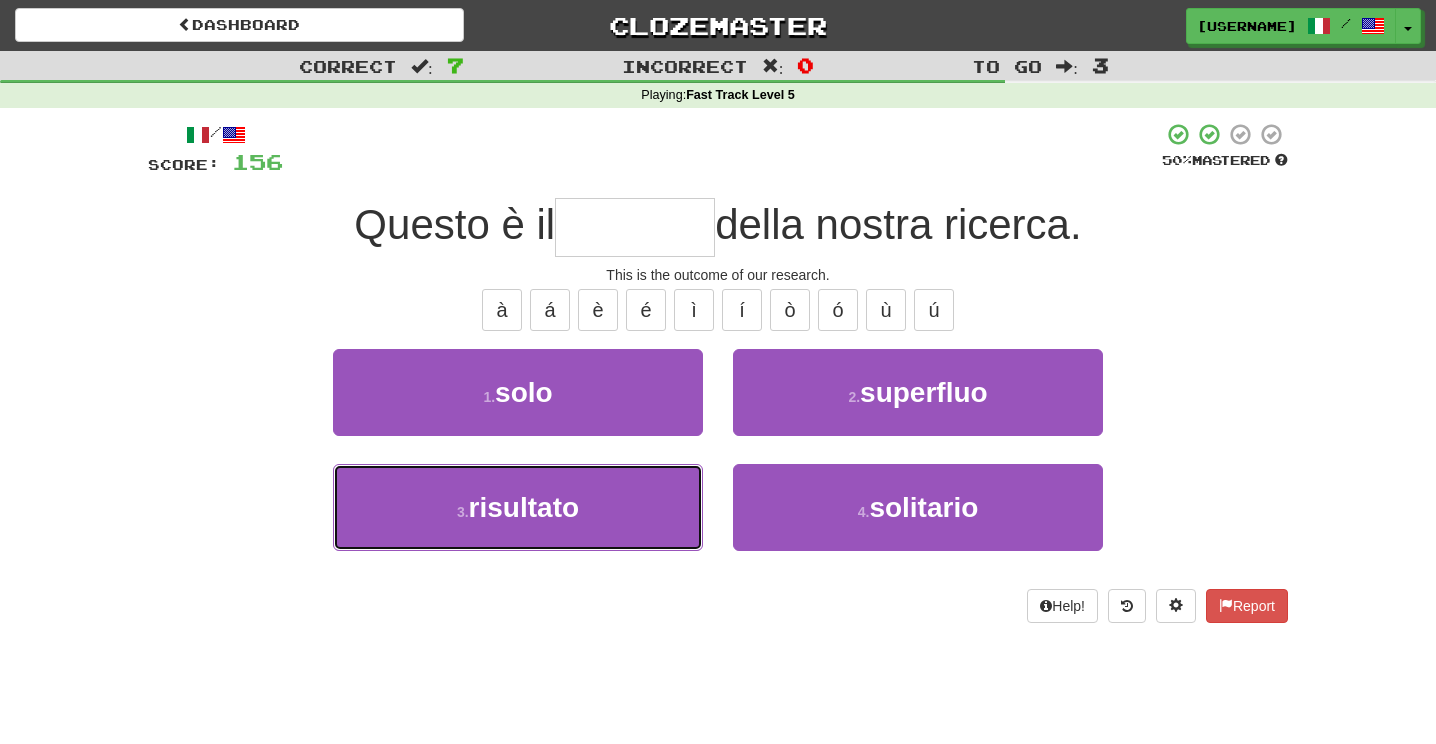 type on "*********" 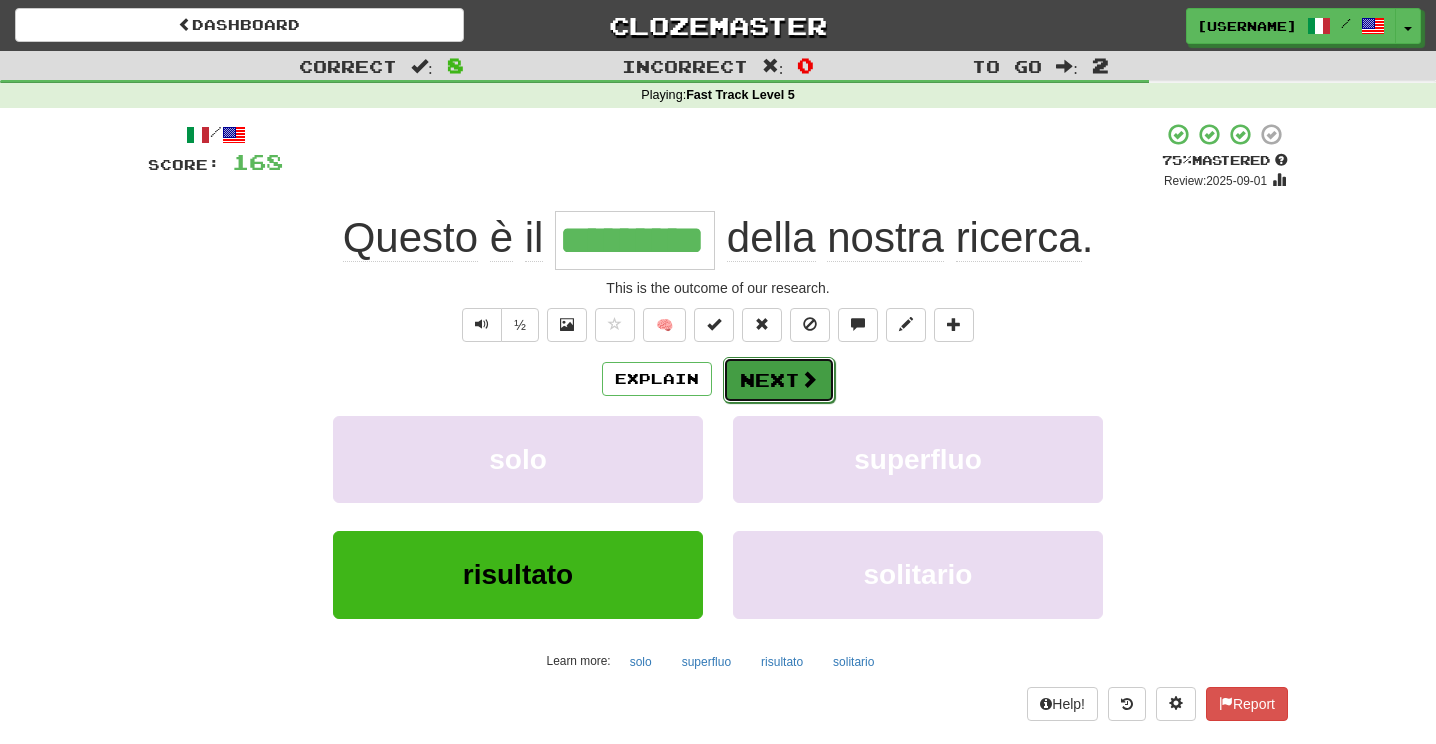 click on "Next" at bounding box center [779, 380] 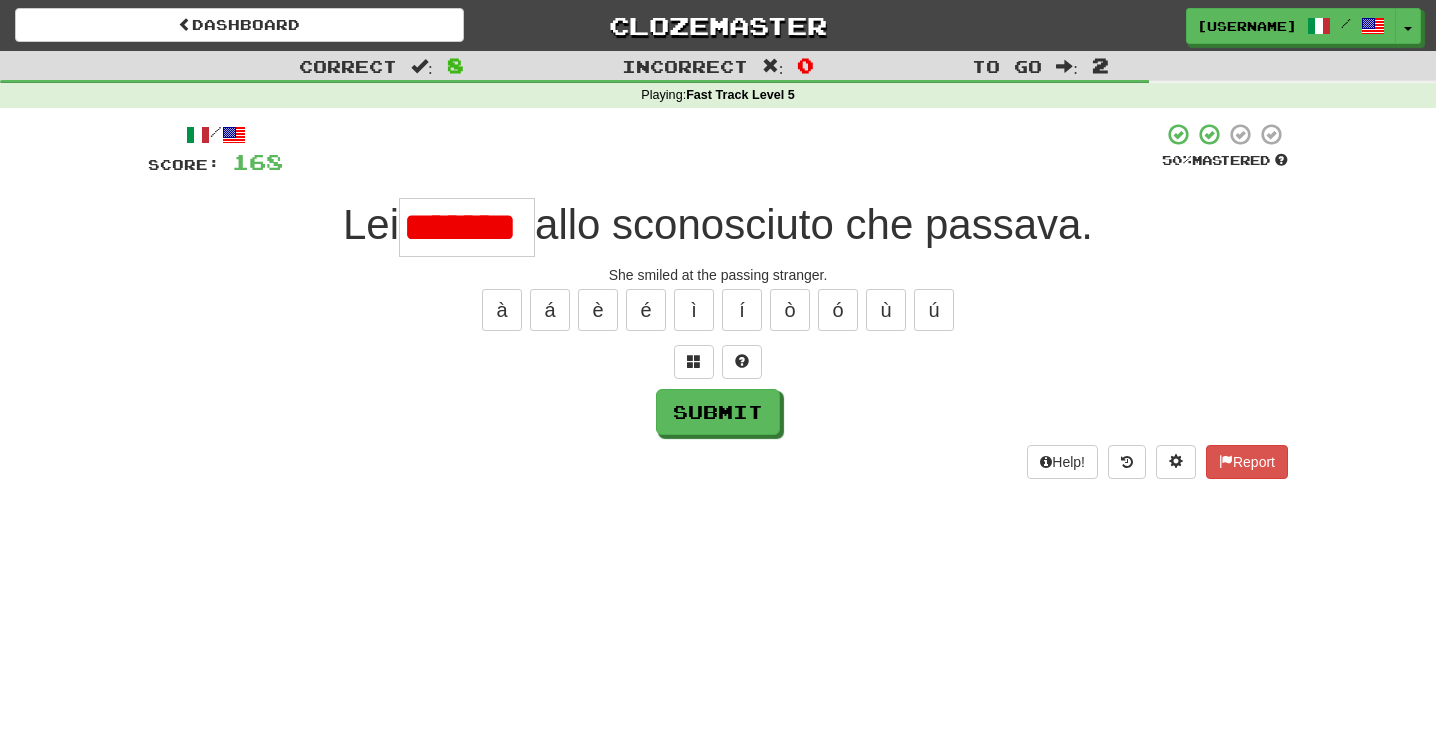 scroll, scrollTop: 0, scrollLeft: 0, axis: both 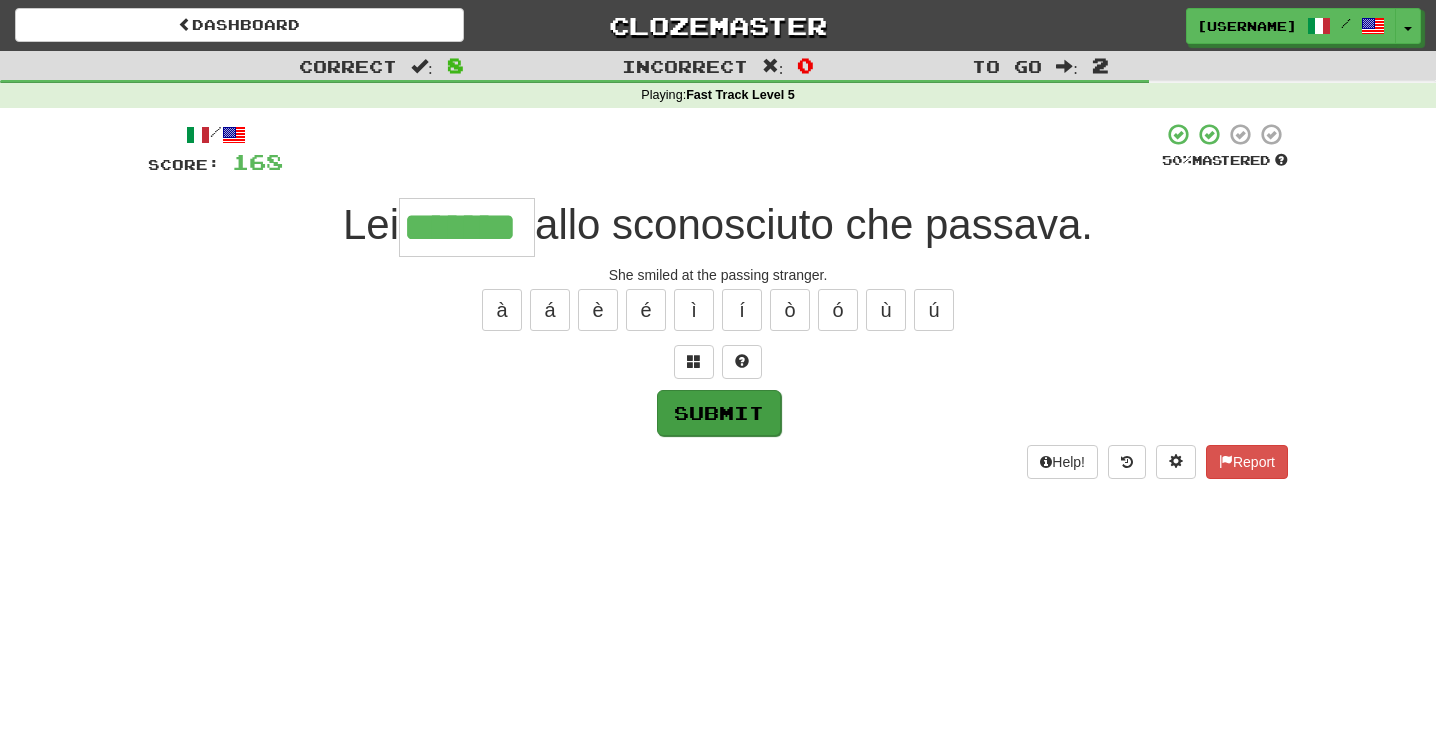 type on "*******" 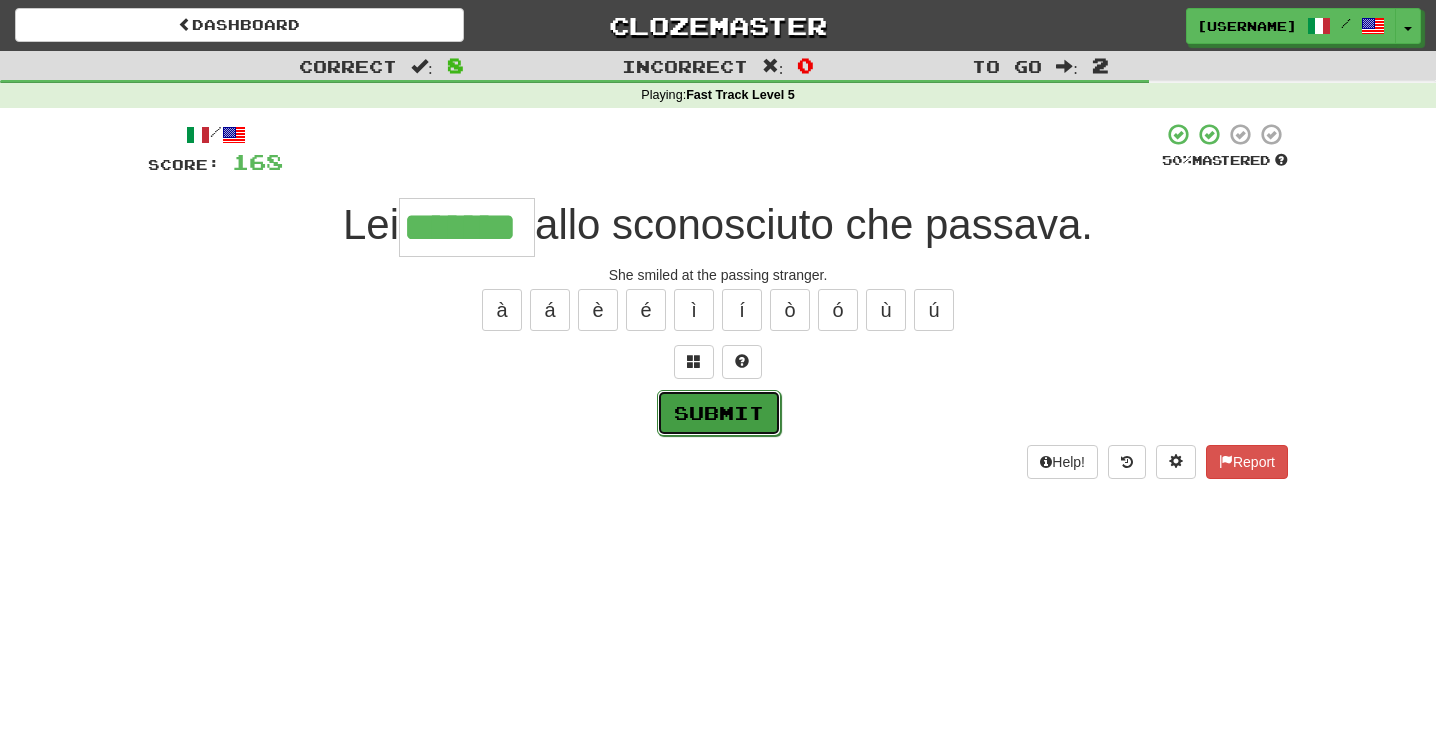 click on "Submit" at bounding box center [719, 413] 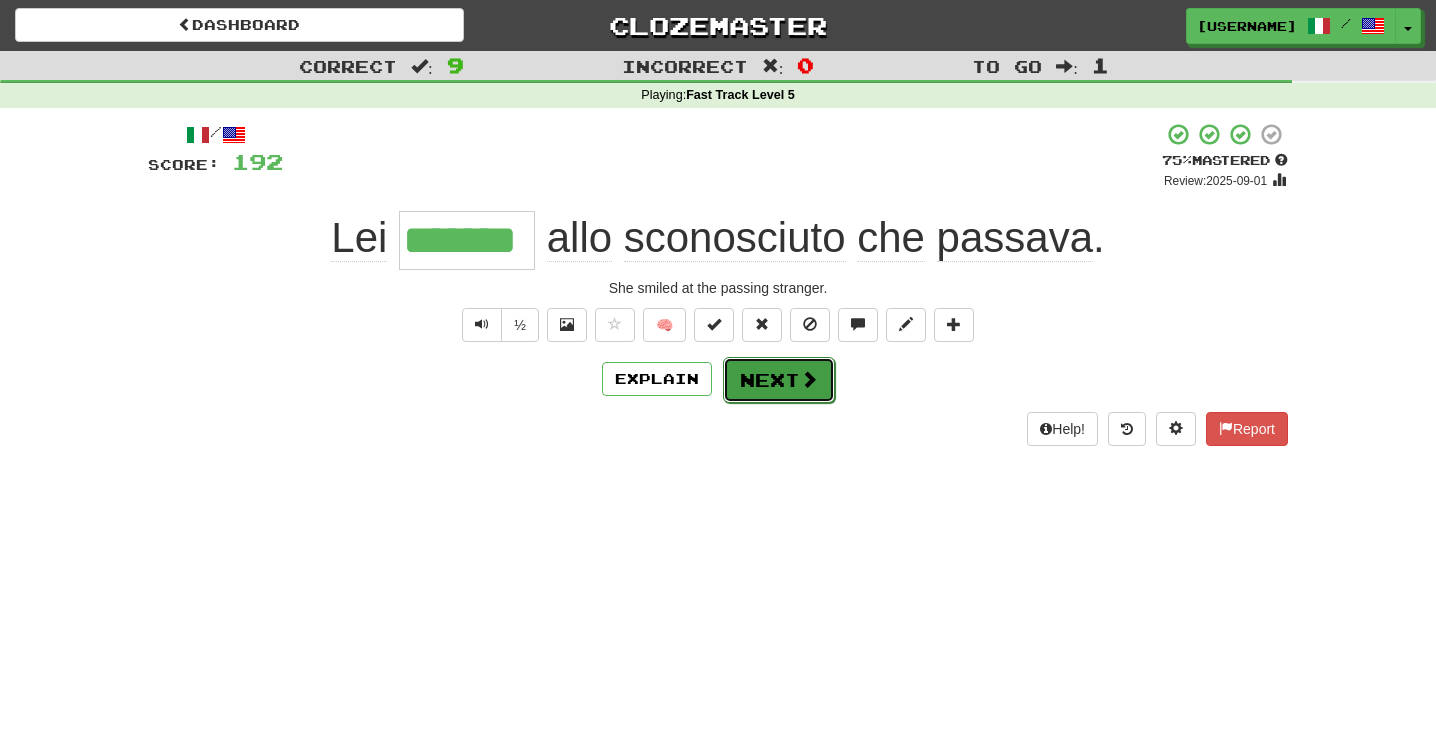 click on "Next" at bounding box center [779, 380] 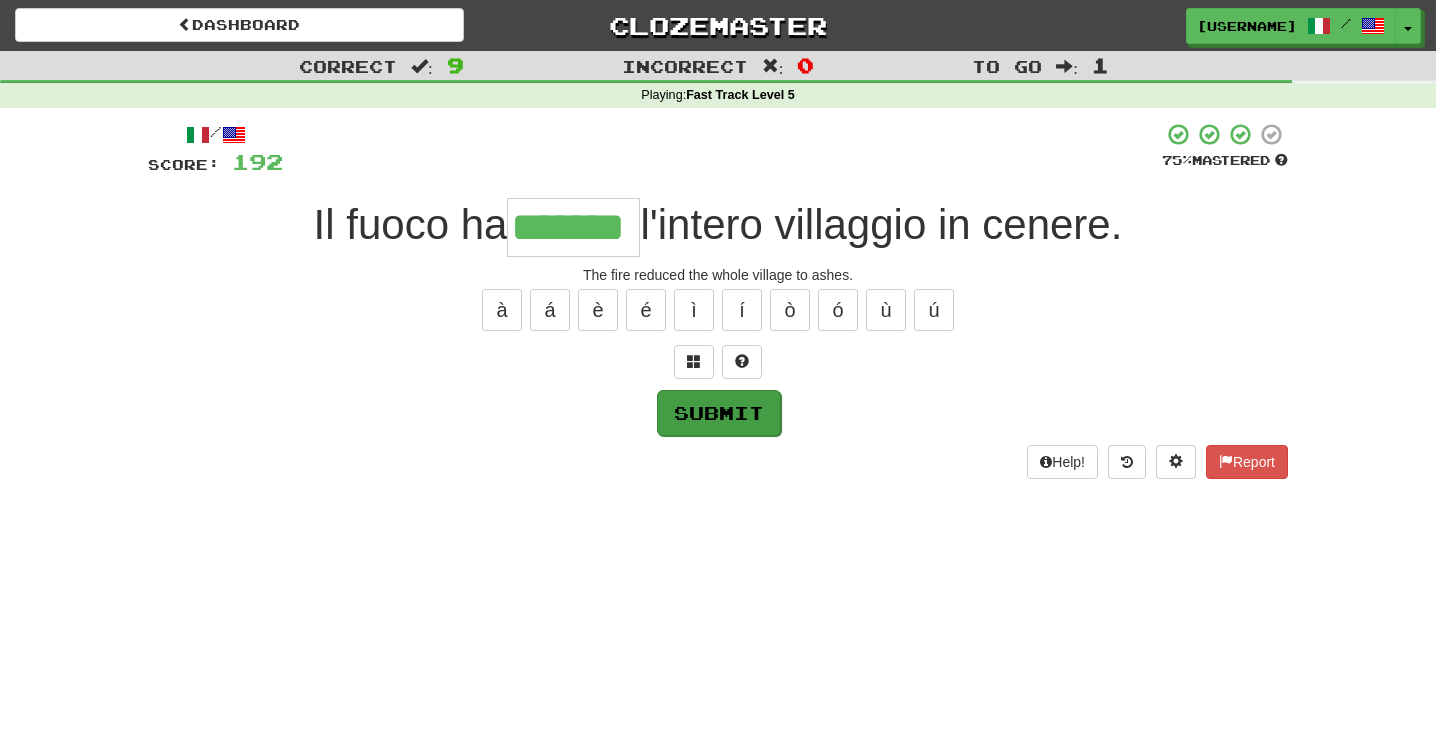 type on "*******" 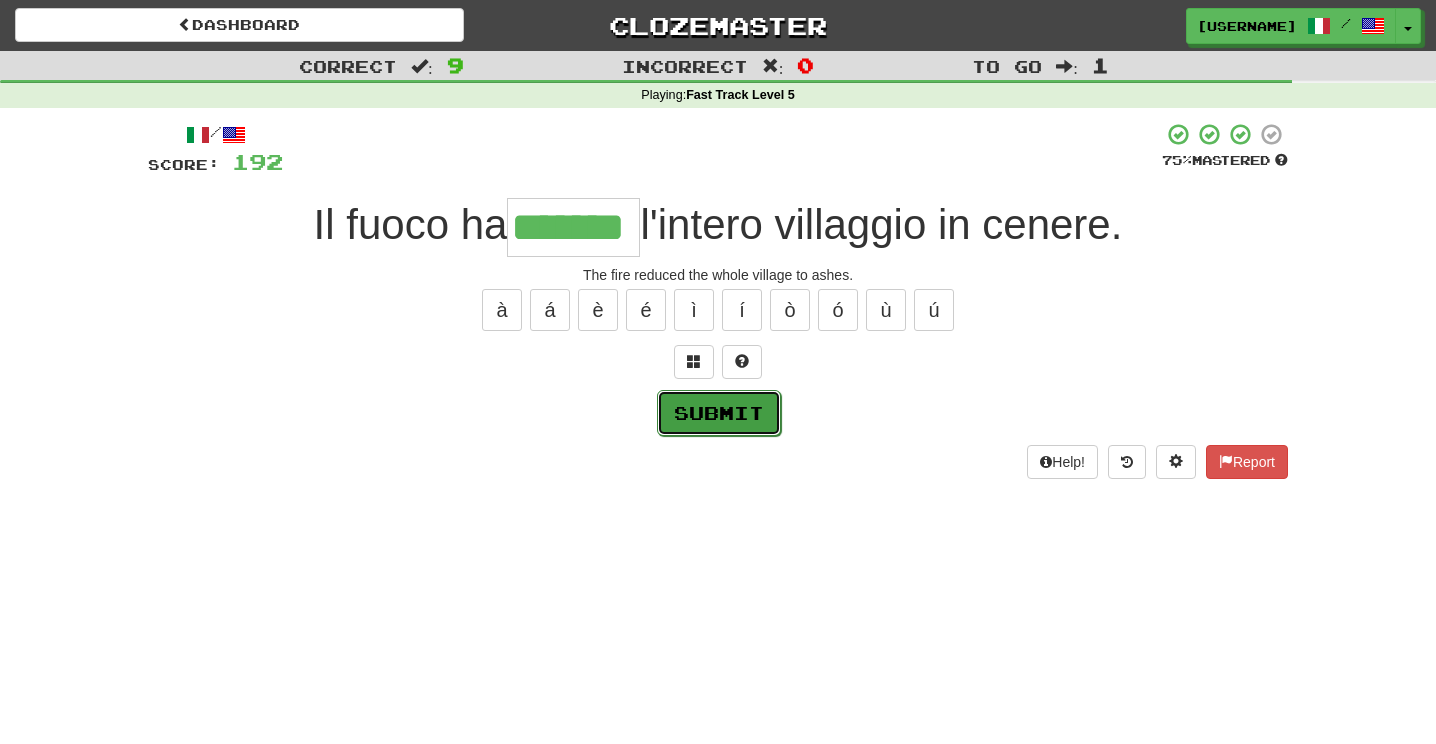 click on "Submit" at bounding box center (719, 413) 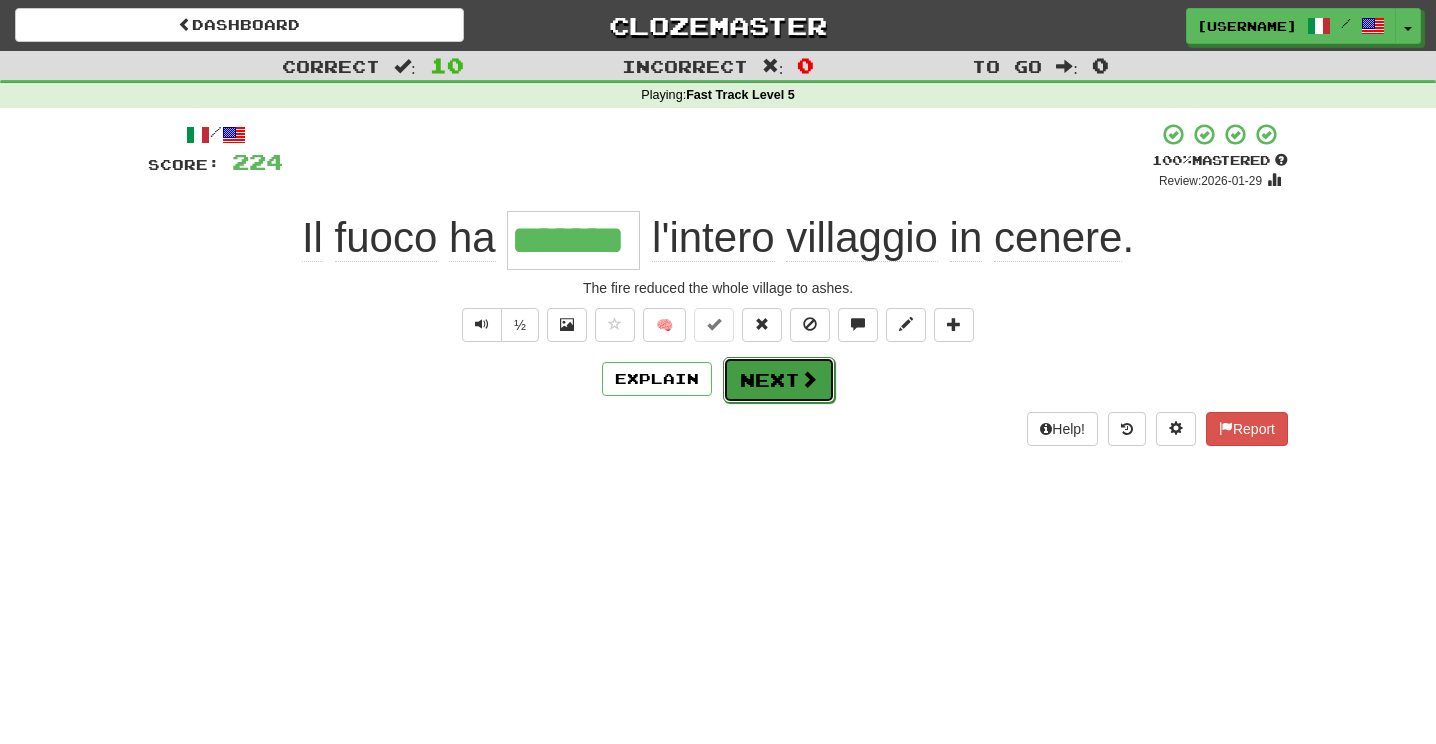 click on "Next" at bounding box center [779, 380] 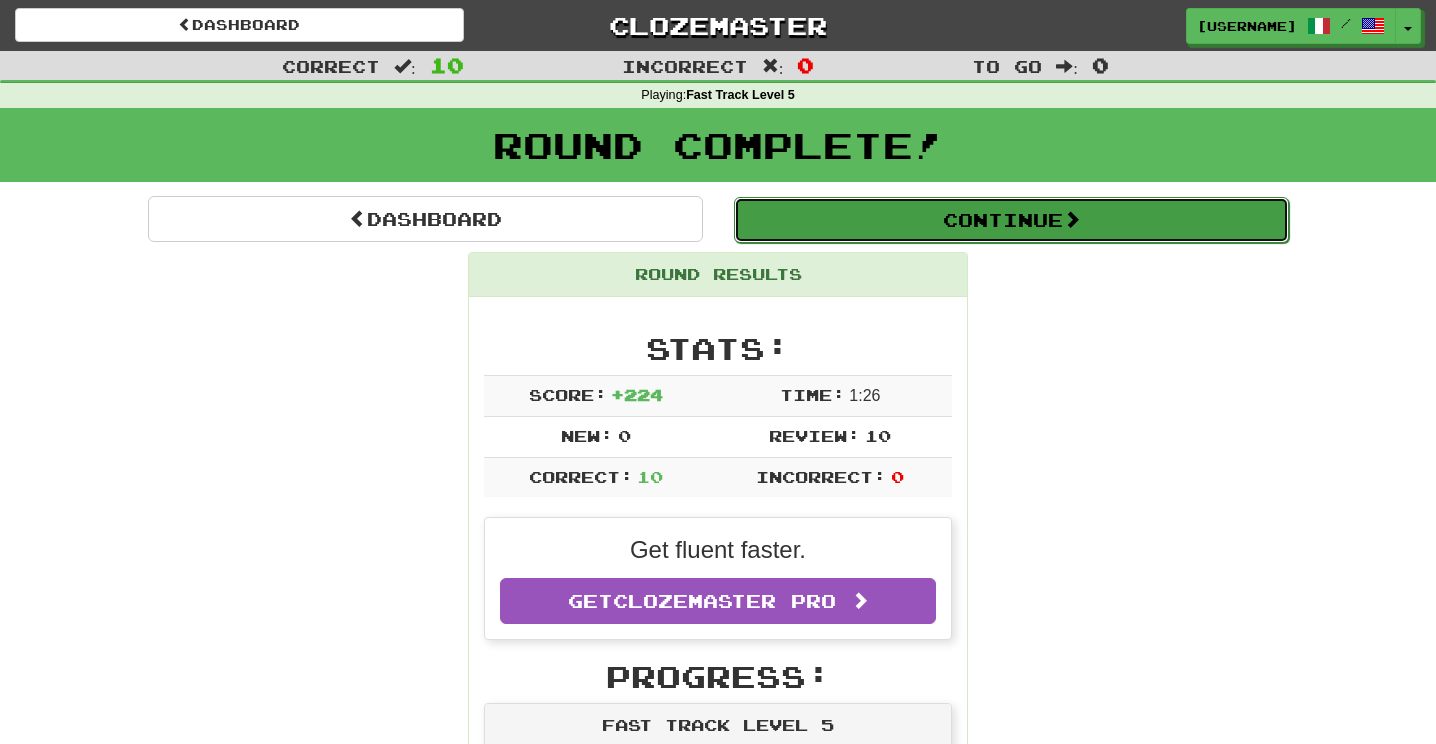 click on "Continue" at bounding box center (1011, 220) 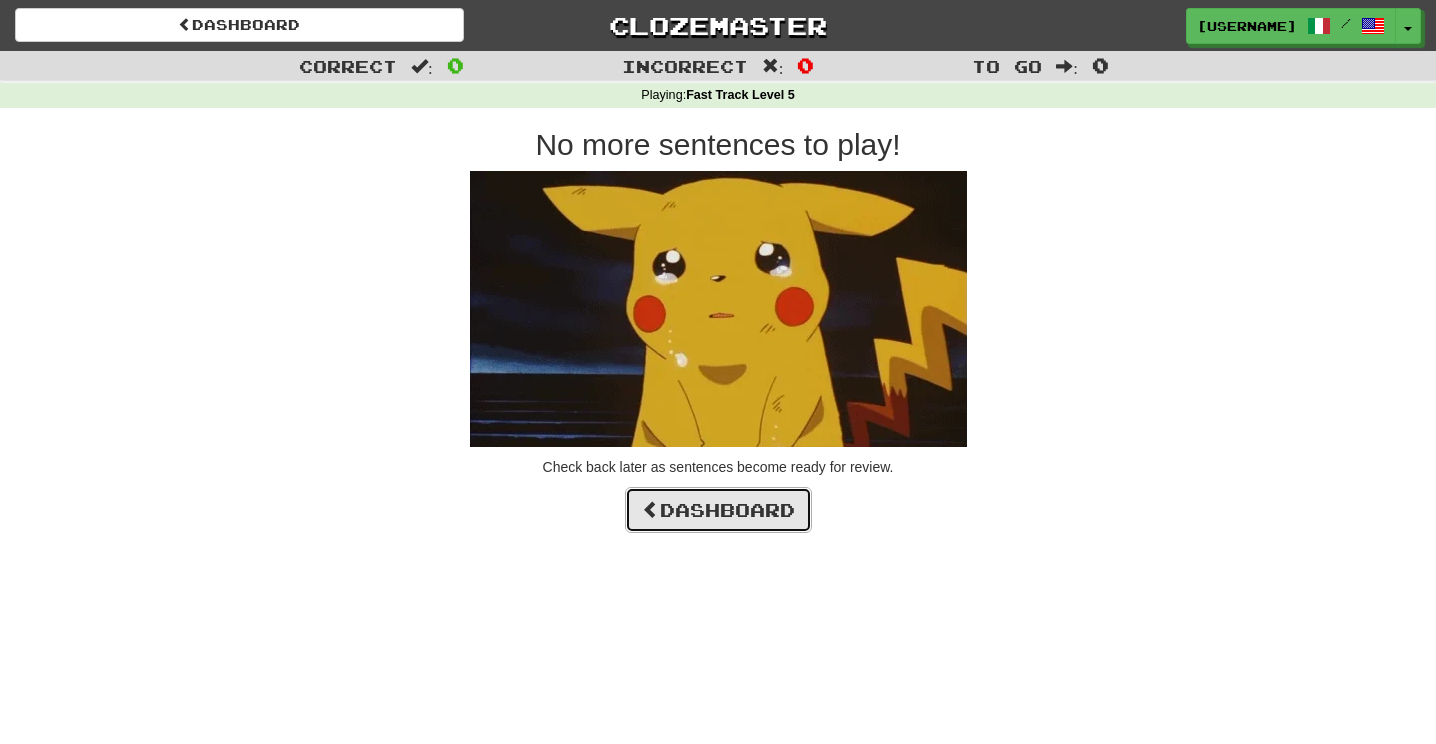 click on "Dashboard" at bounding box center (718, 510) 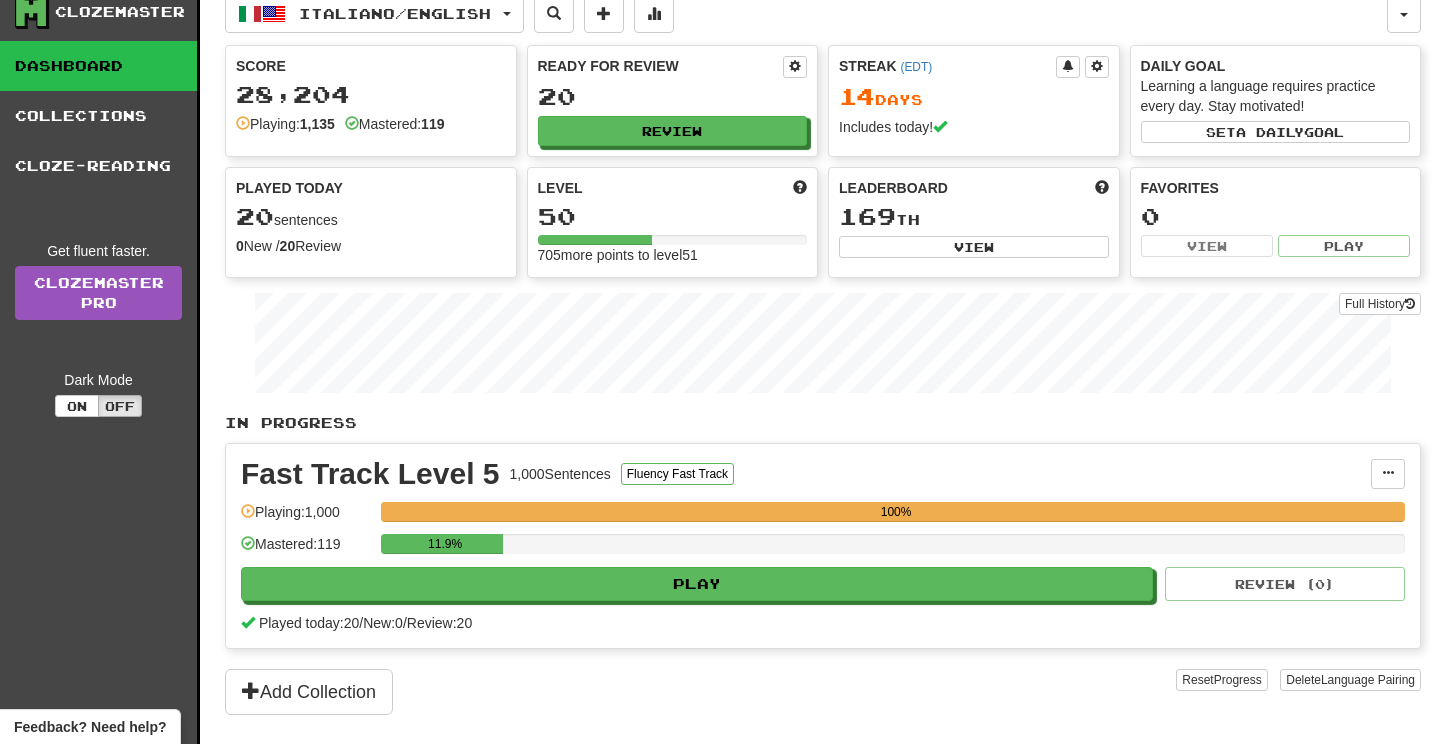 scroll, scrollTop: 0, scrollLeft: 0, axis: both 